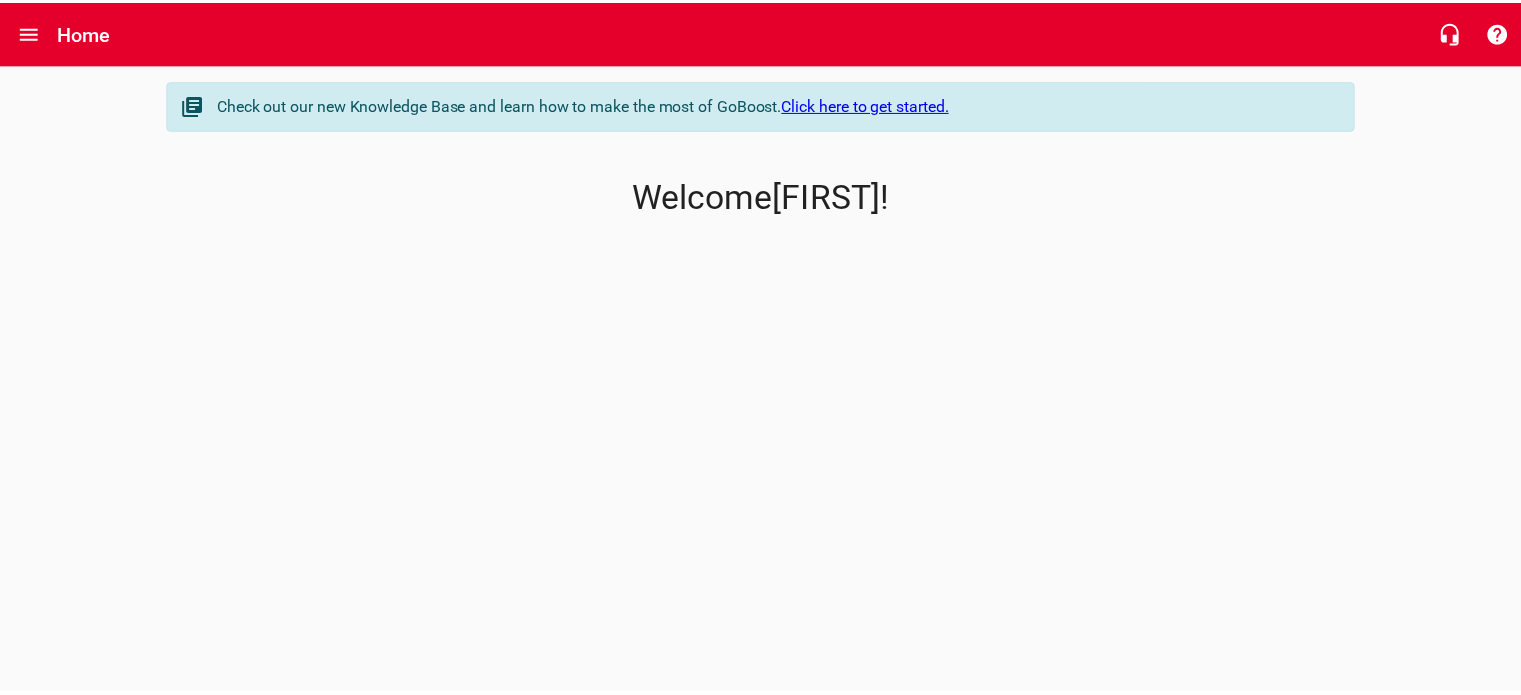 scroll, scrollTop: 0, scrollLeft: 0, axis: both 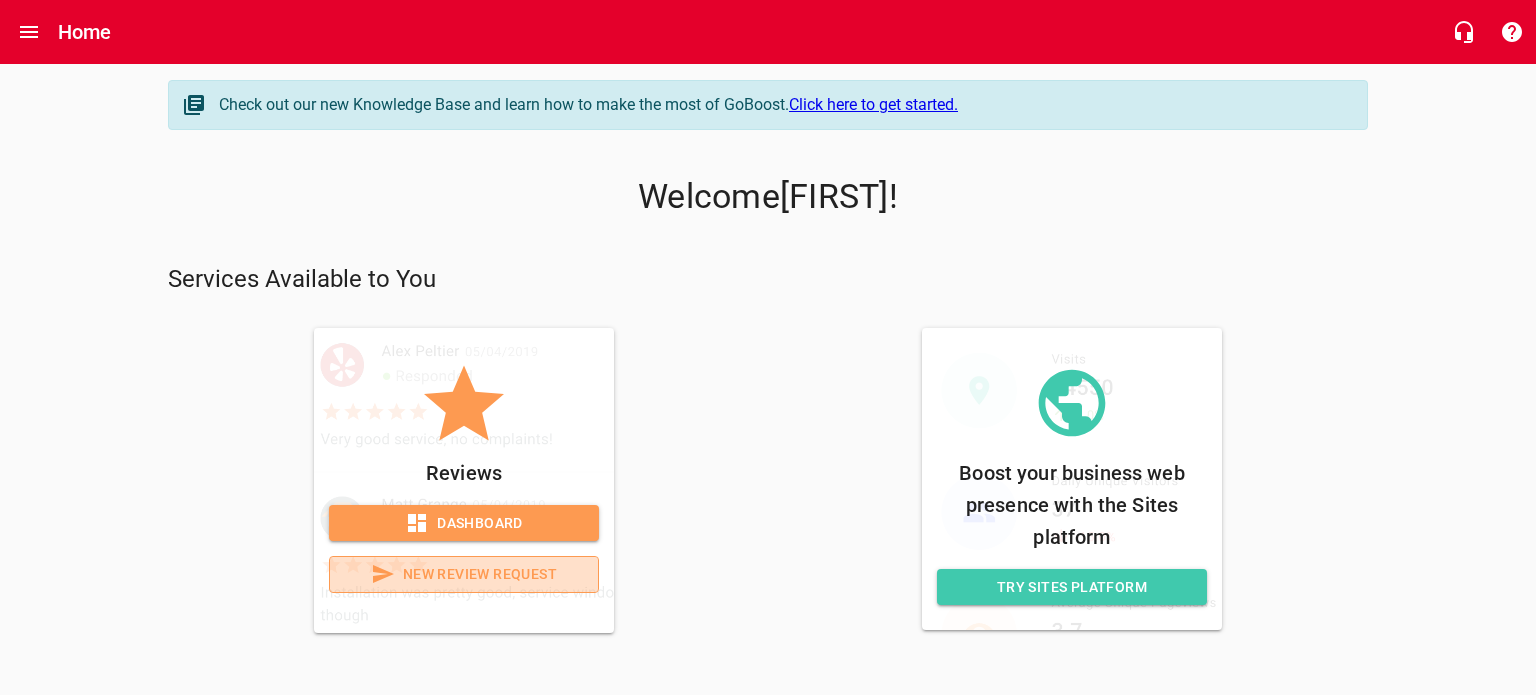 click on "New Review Request" at bounding box center (464, 574) 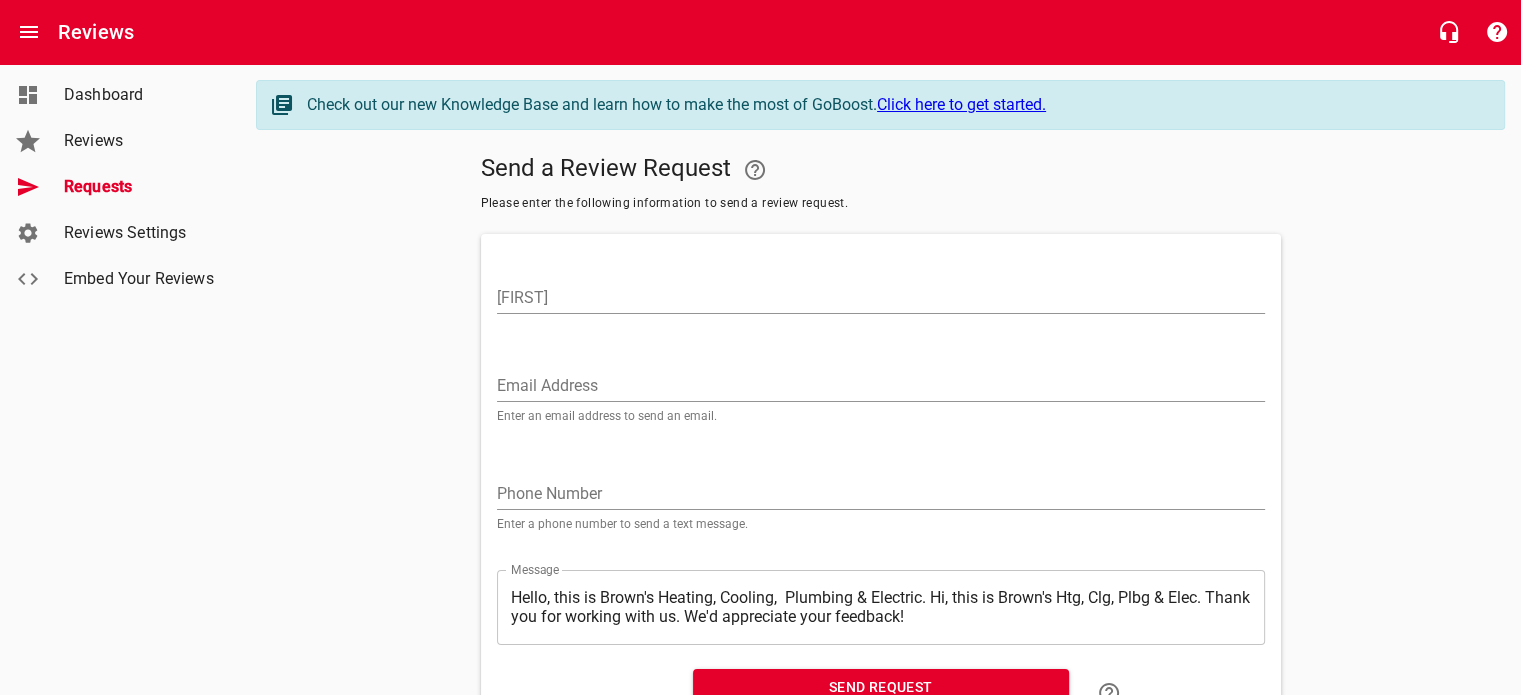 click on "[FIRST]" at bounding box center (881, 298) 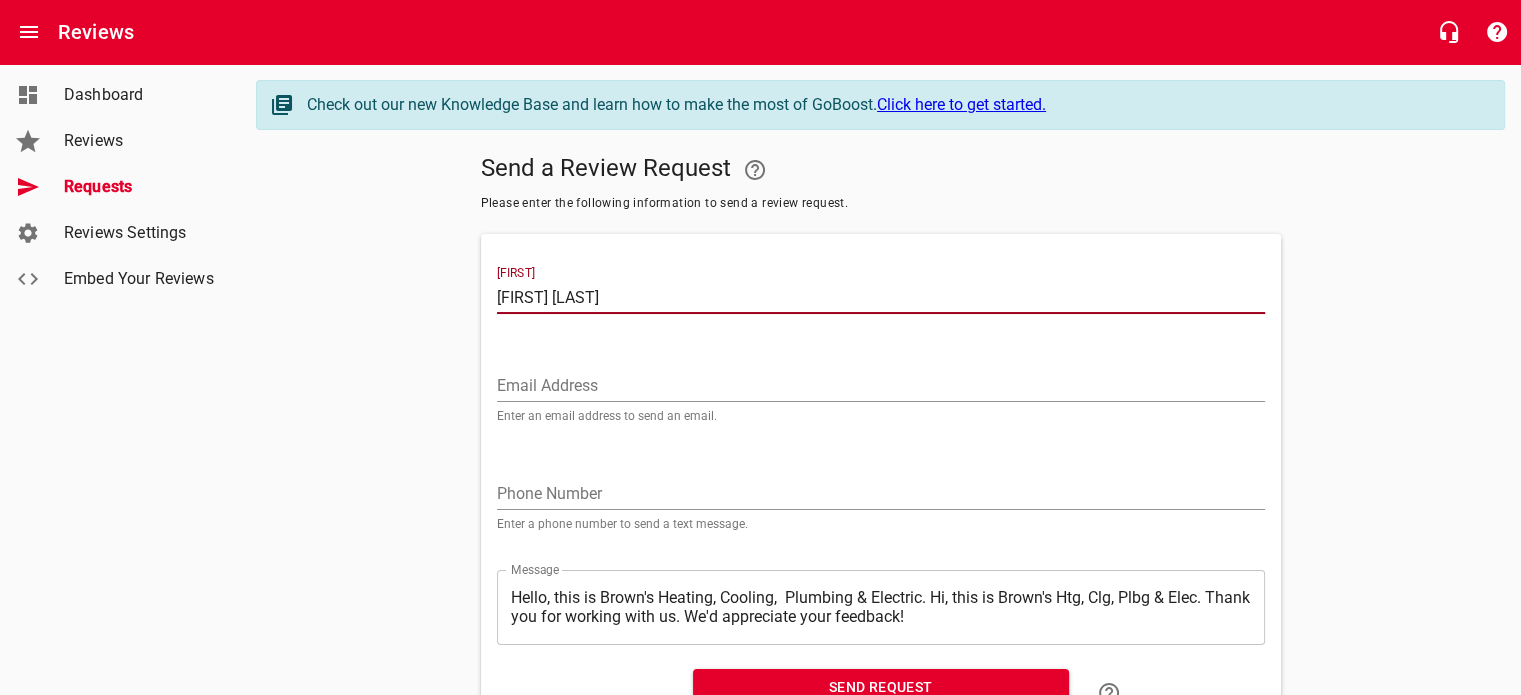 type on "[FIRST] [LAST]" 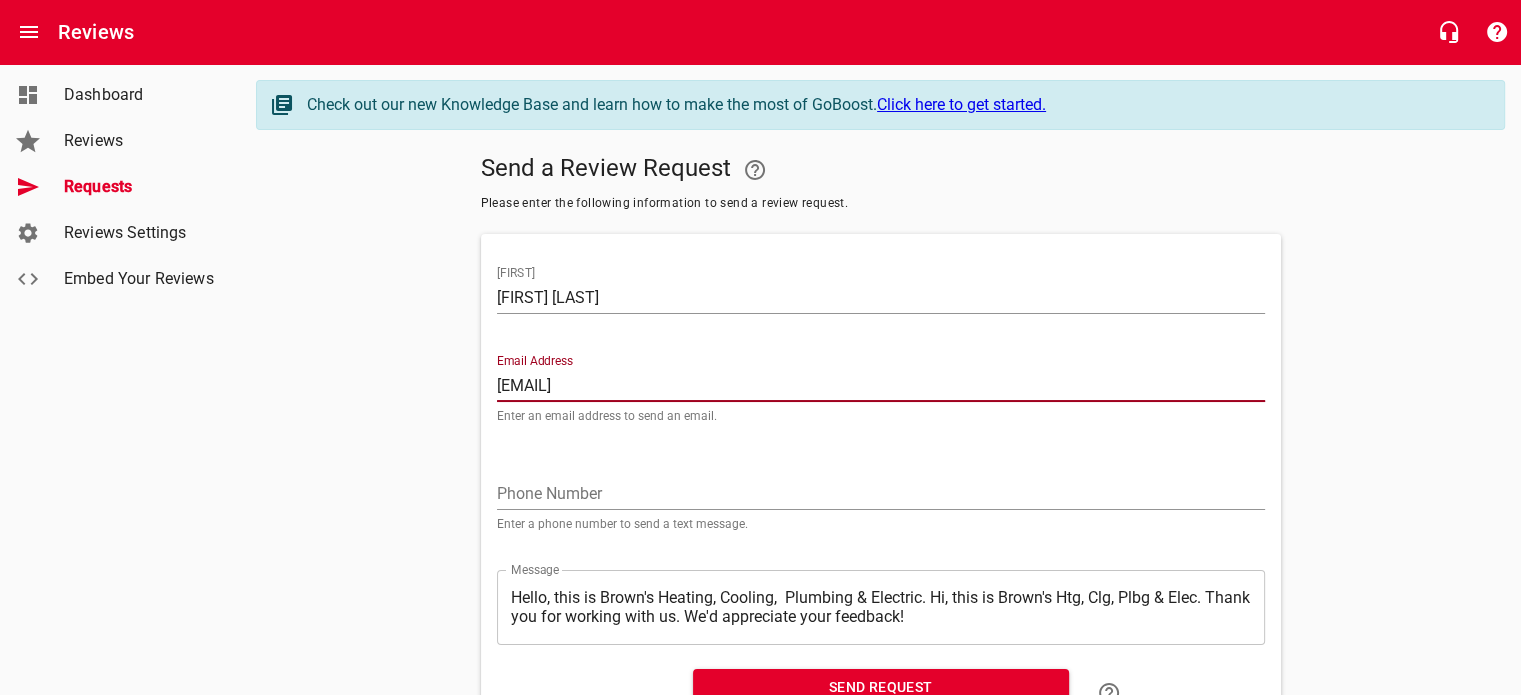 type on "[EMAIL]" 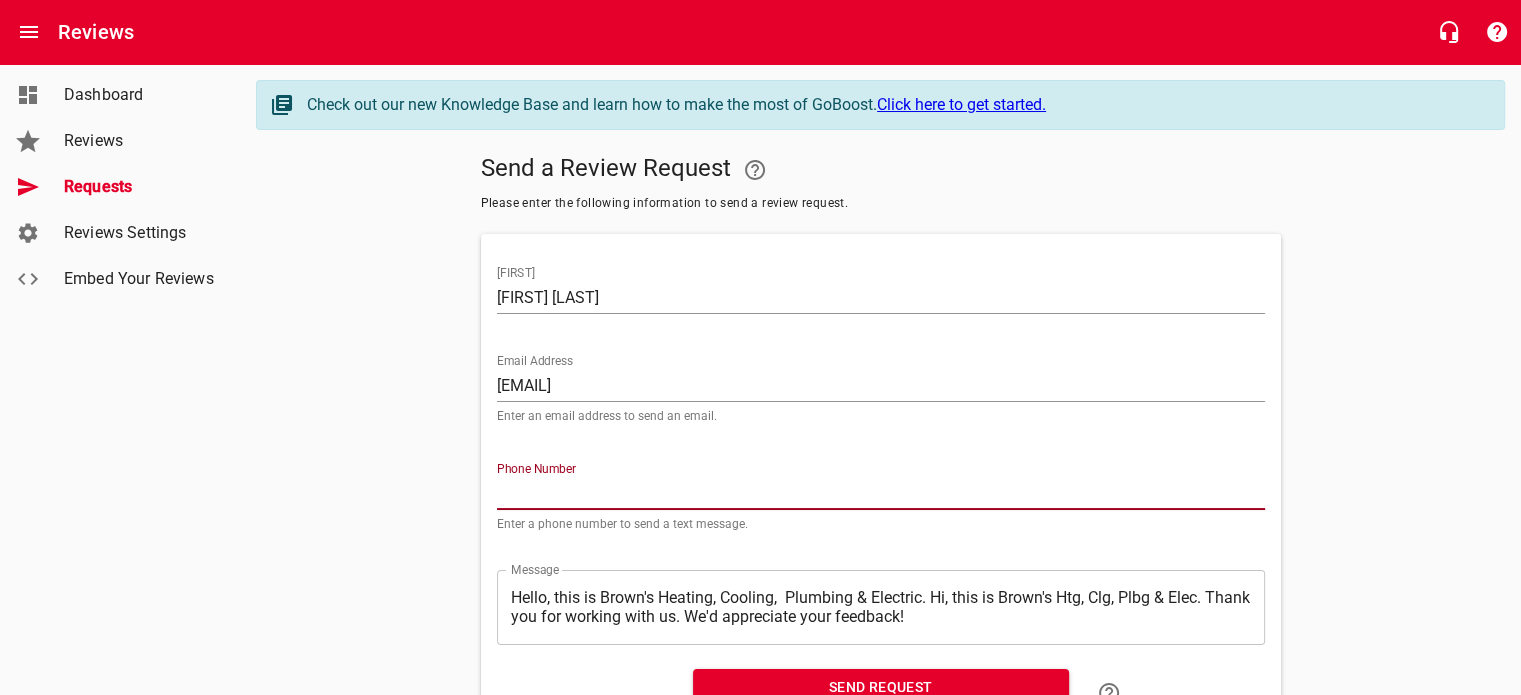 click at bounding box center [881, 494] 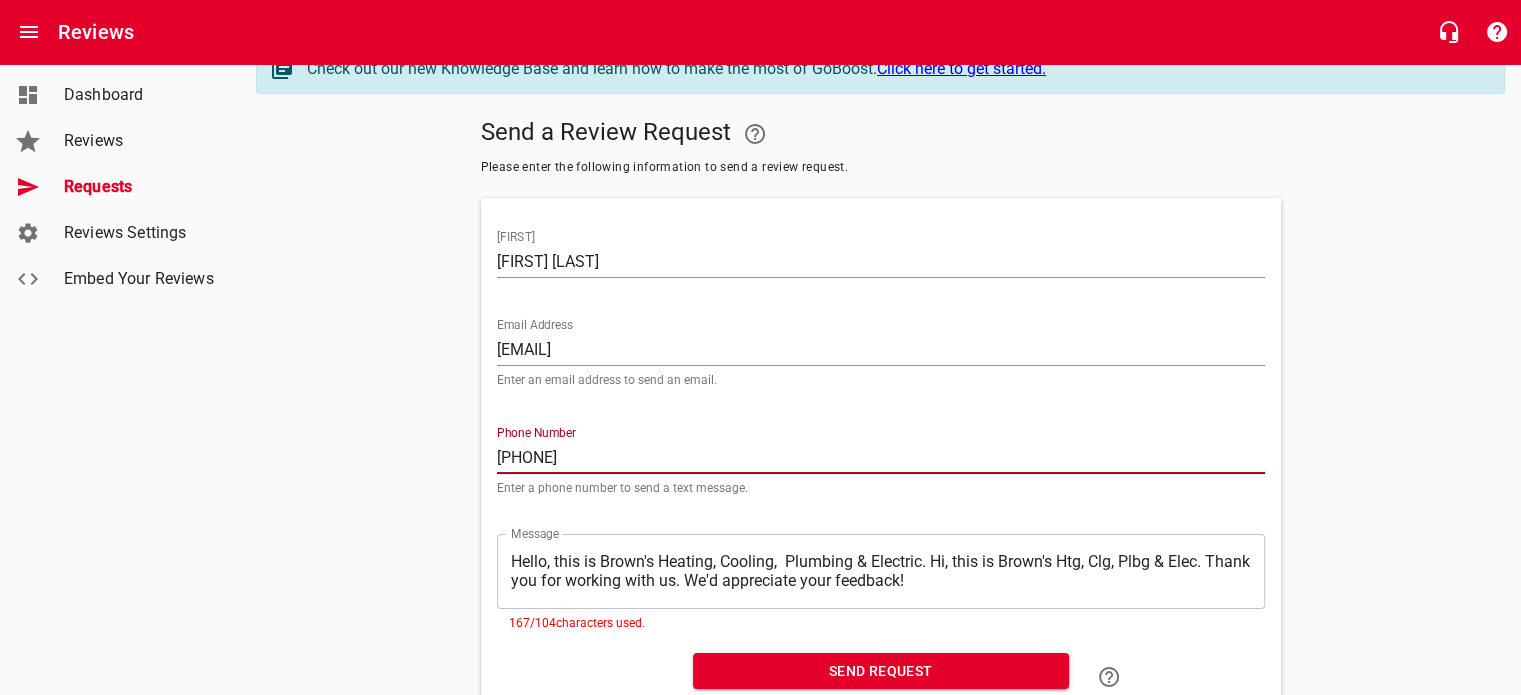 scroll, scrollTop: 100, scrollLeft: 0, axis: vertical 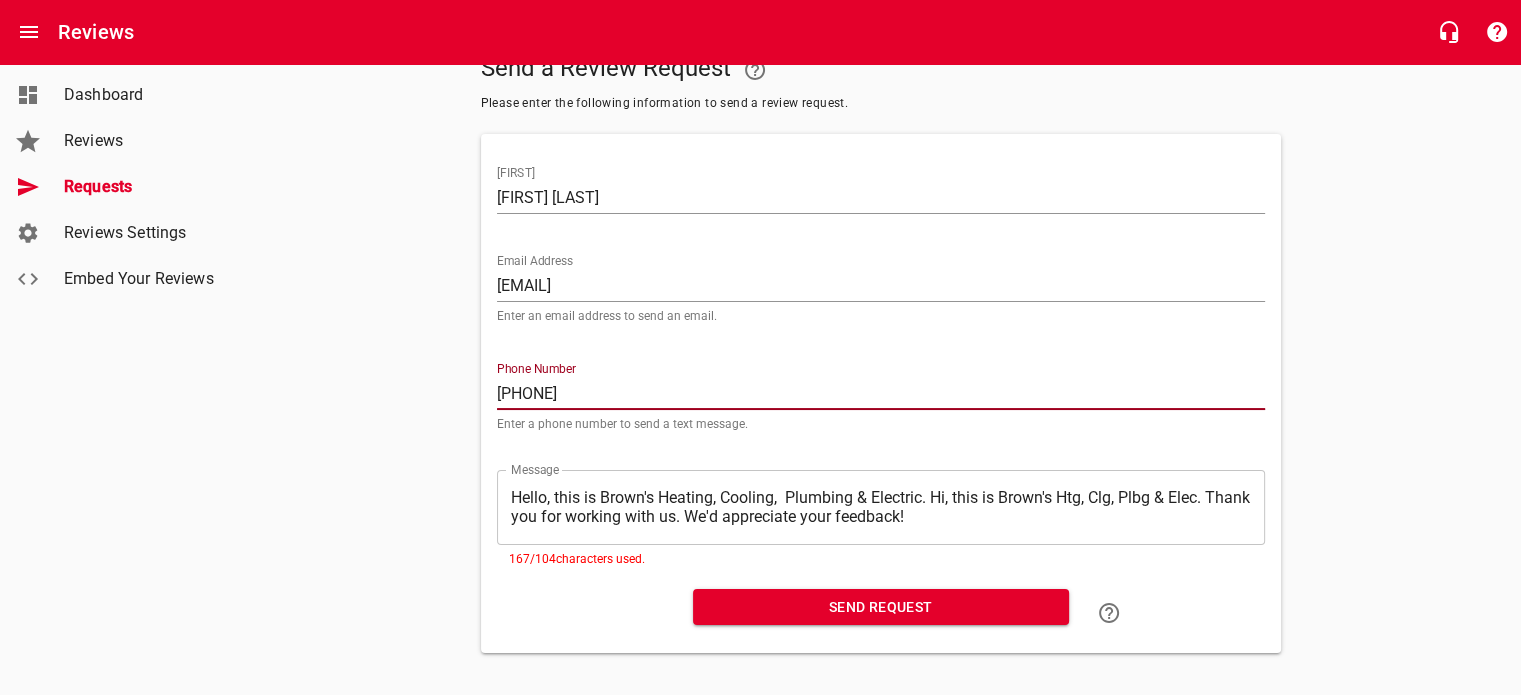 type on "[PHONE]" 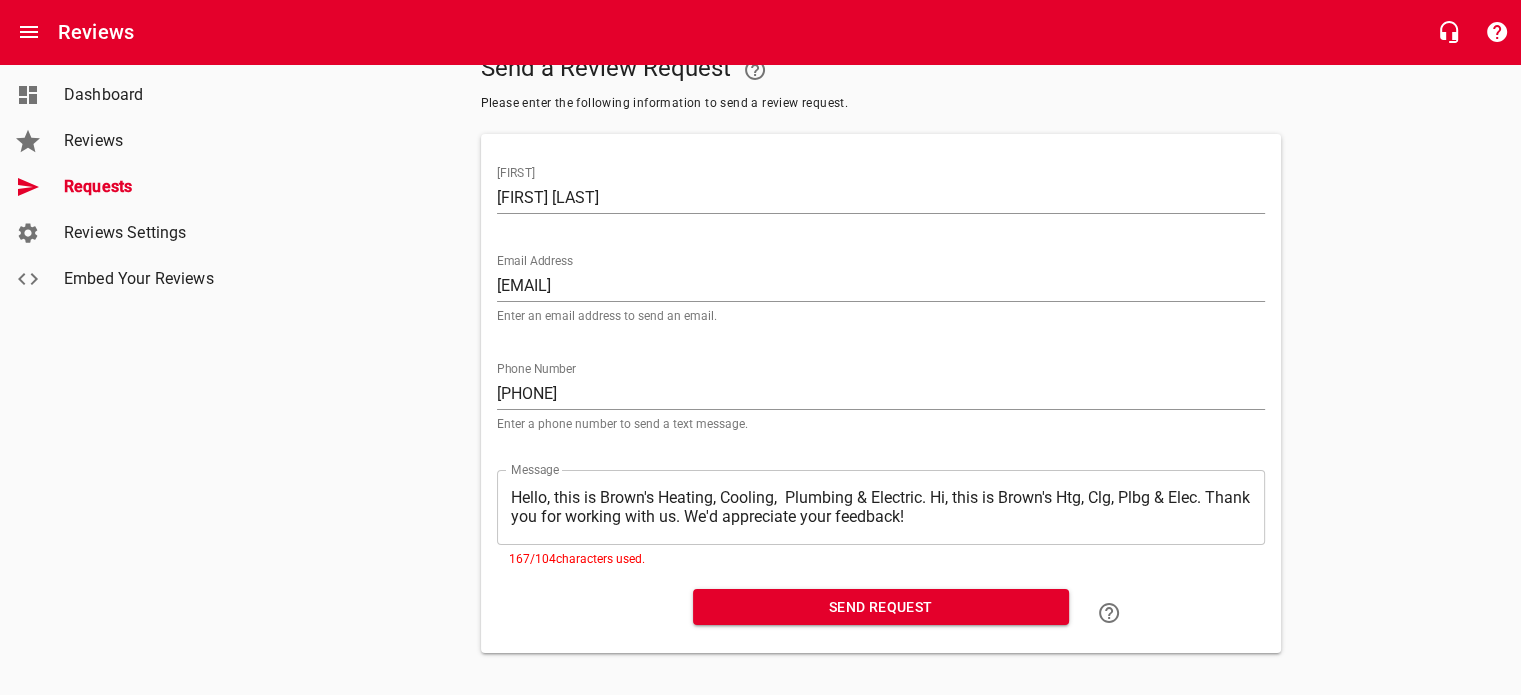 drag, startPoint x: 508, startPoint y: 495, endPoint x: 869, endPoint y: 497, distance: 361.00555 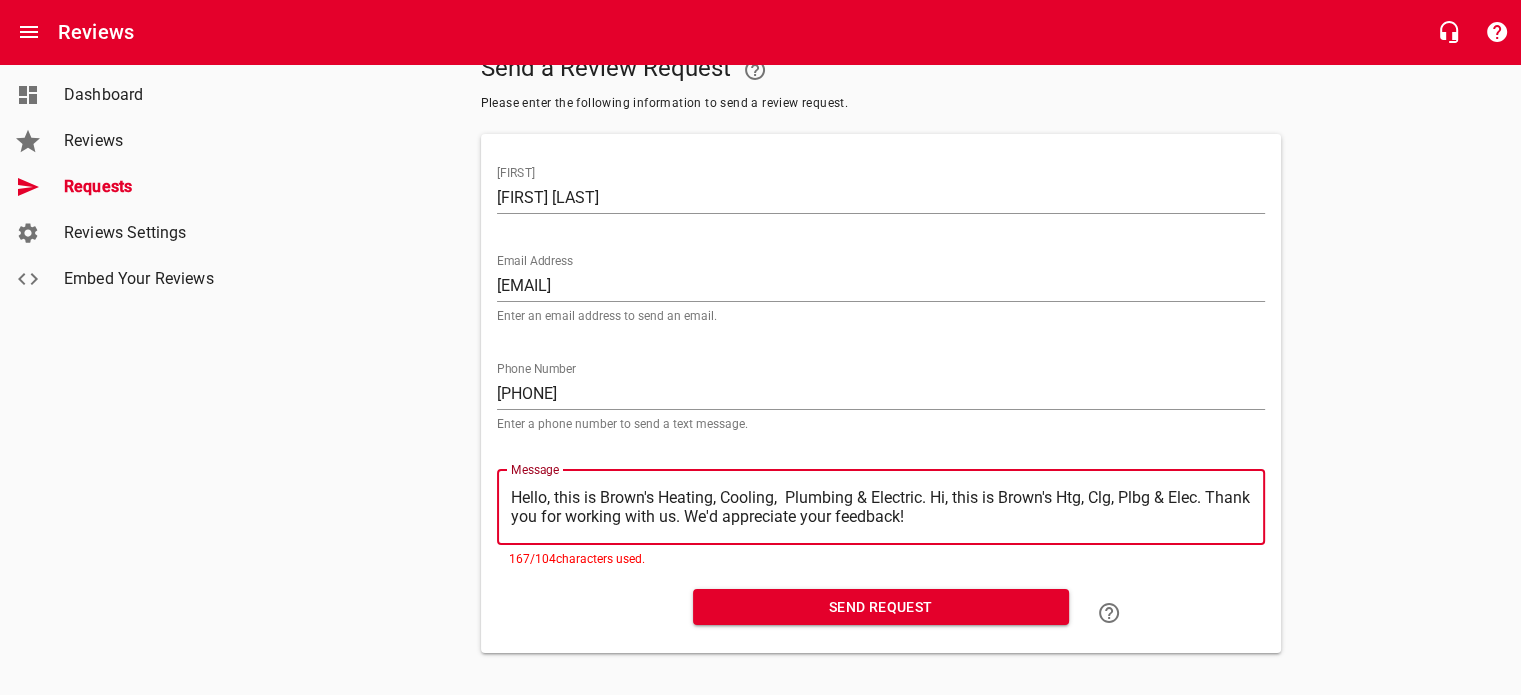drag, startPoint x: 933, startPoint y: 495, endPoint x: 508, endPoint y: 492, distance: 425.0106 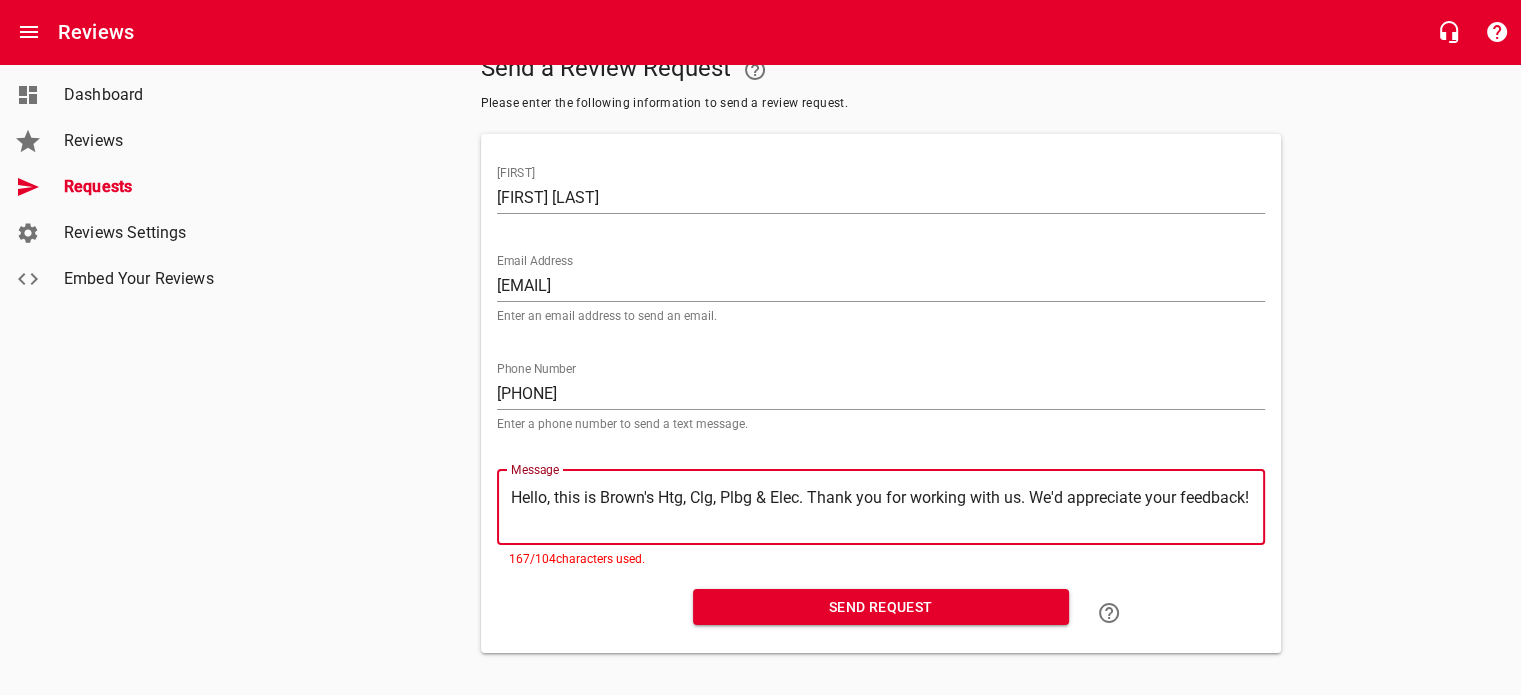scroll, scrollTop: 97, scrollLeft: 0, axis: vertical 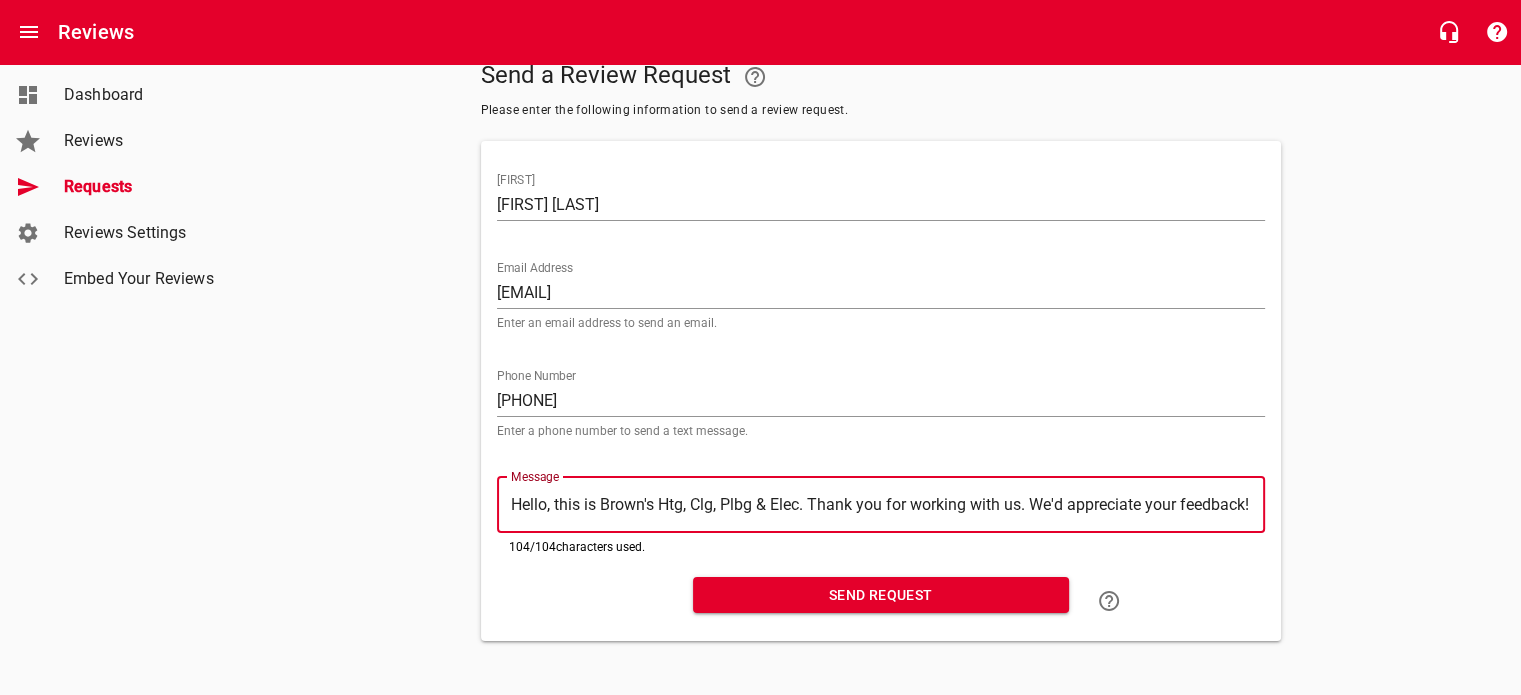 type on "Hello, this is Brown's Htg, Clg, Plbg & Elec. Thank you for working with us. We'd appreciate your feedback!" 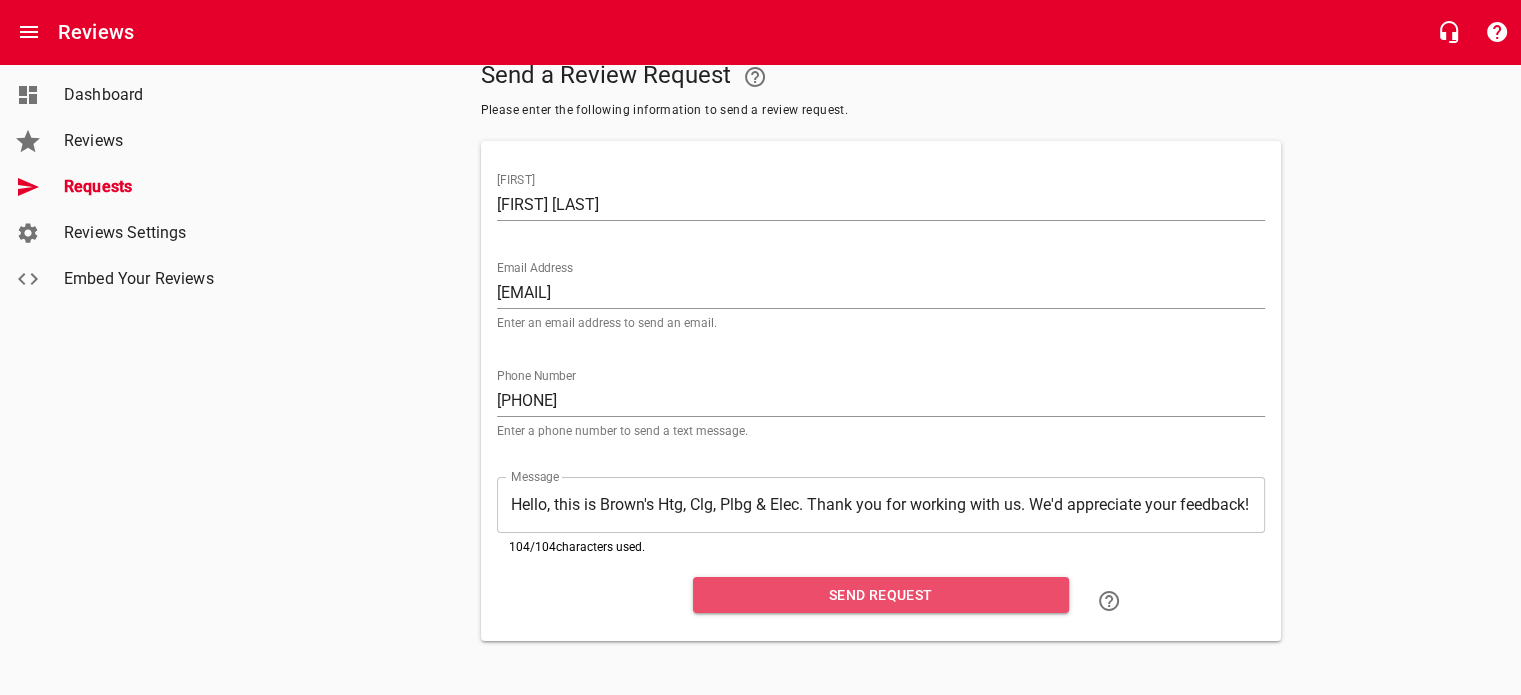 click on "Send Request" at bounding box center [881, 595] 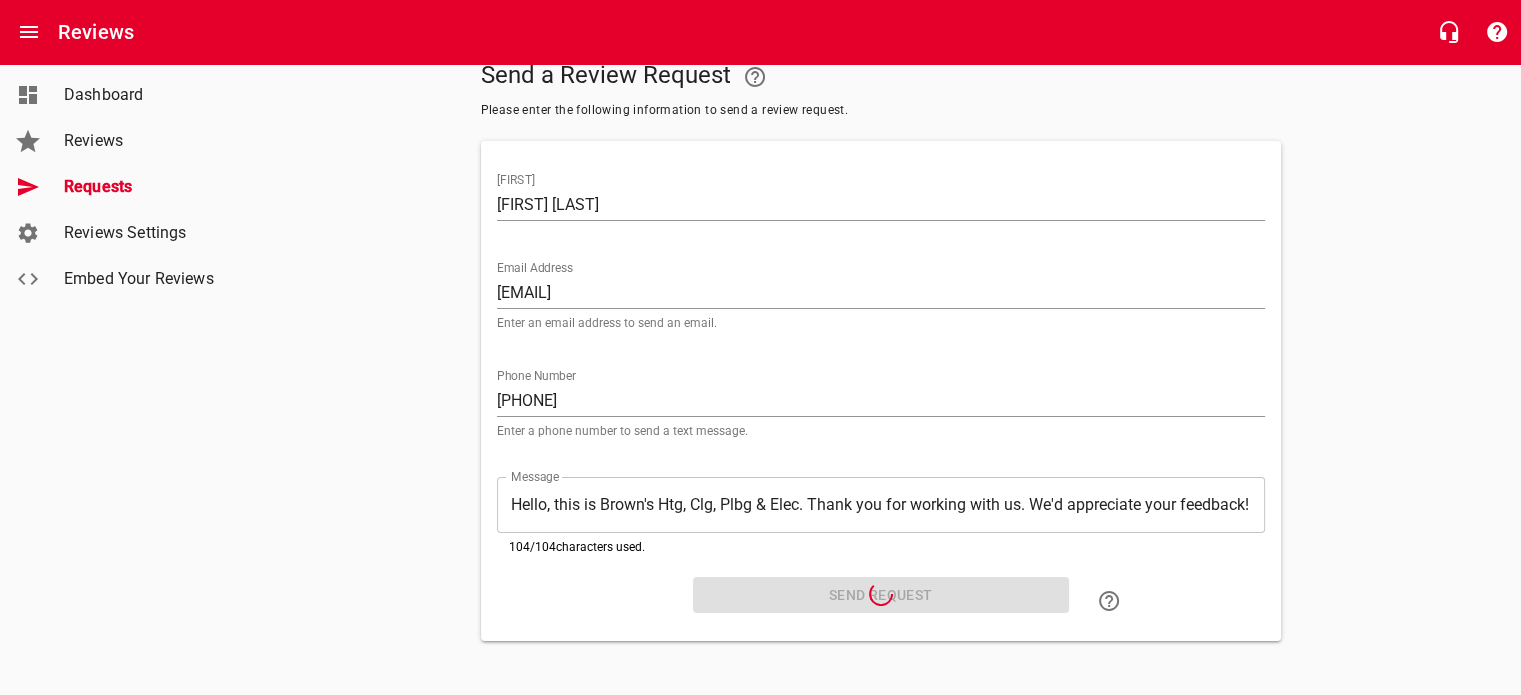 scroll, scrollTop: 0, scrollLeft: 0, axis: both 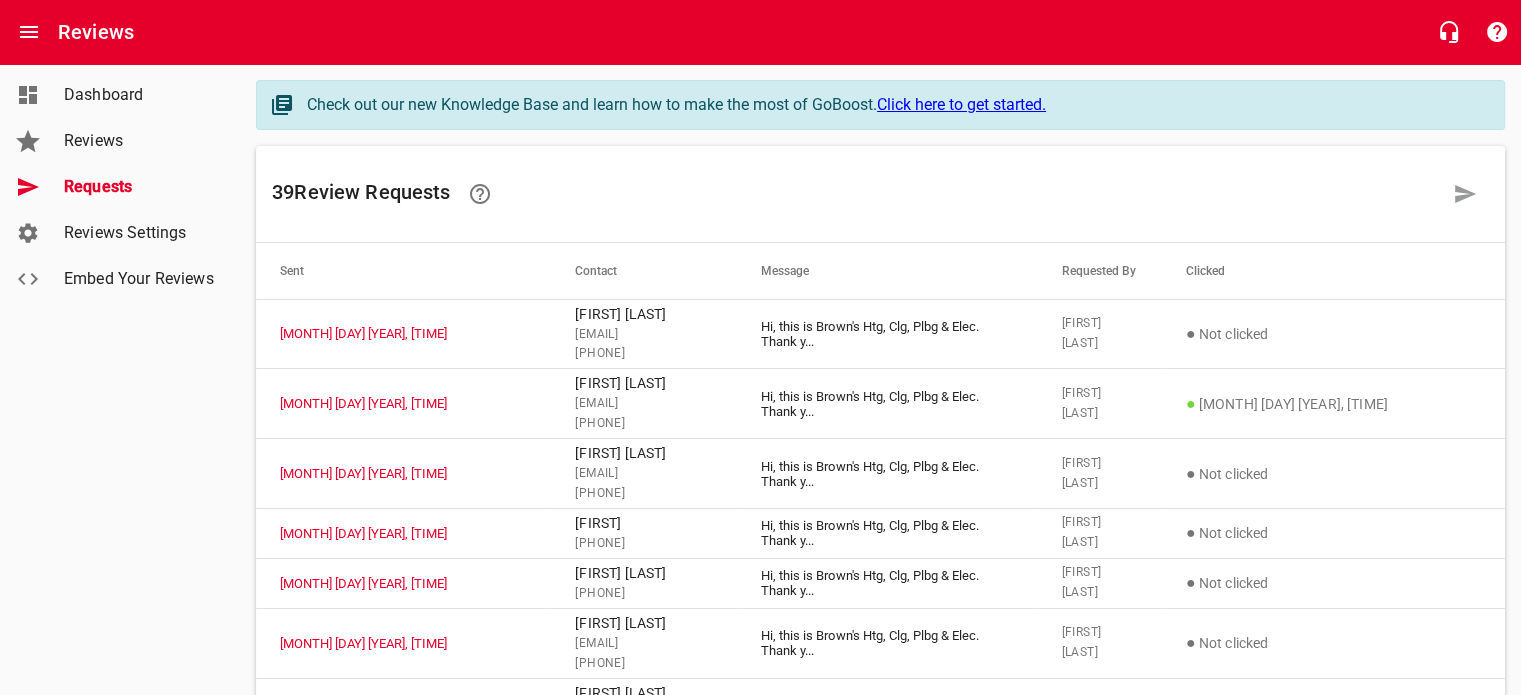 click on "Dashboard" at bounding box center (140, 95) 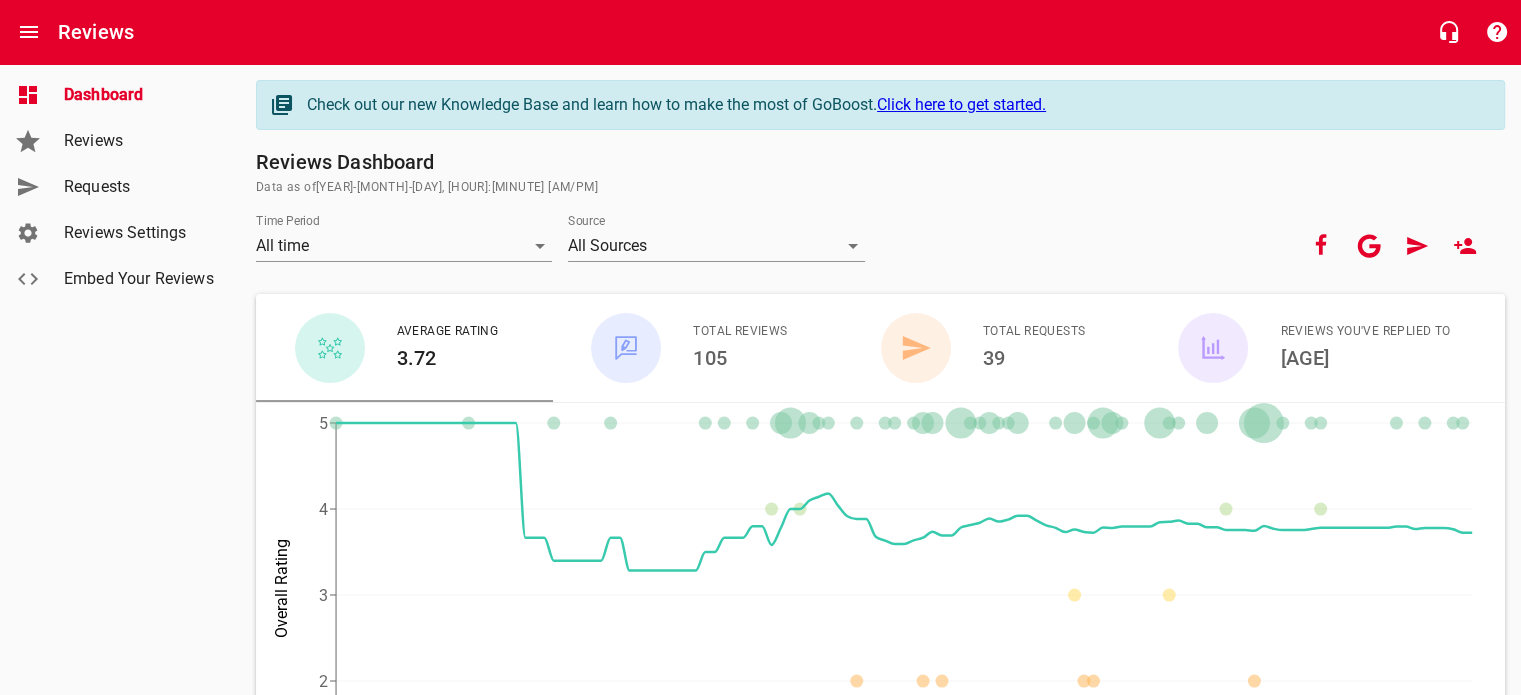 click on "Dashboard" at bounding box center [140, 95] 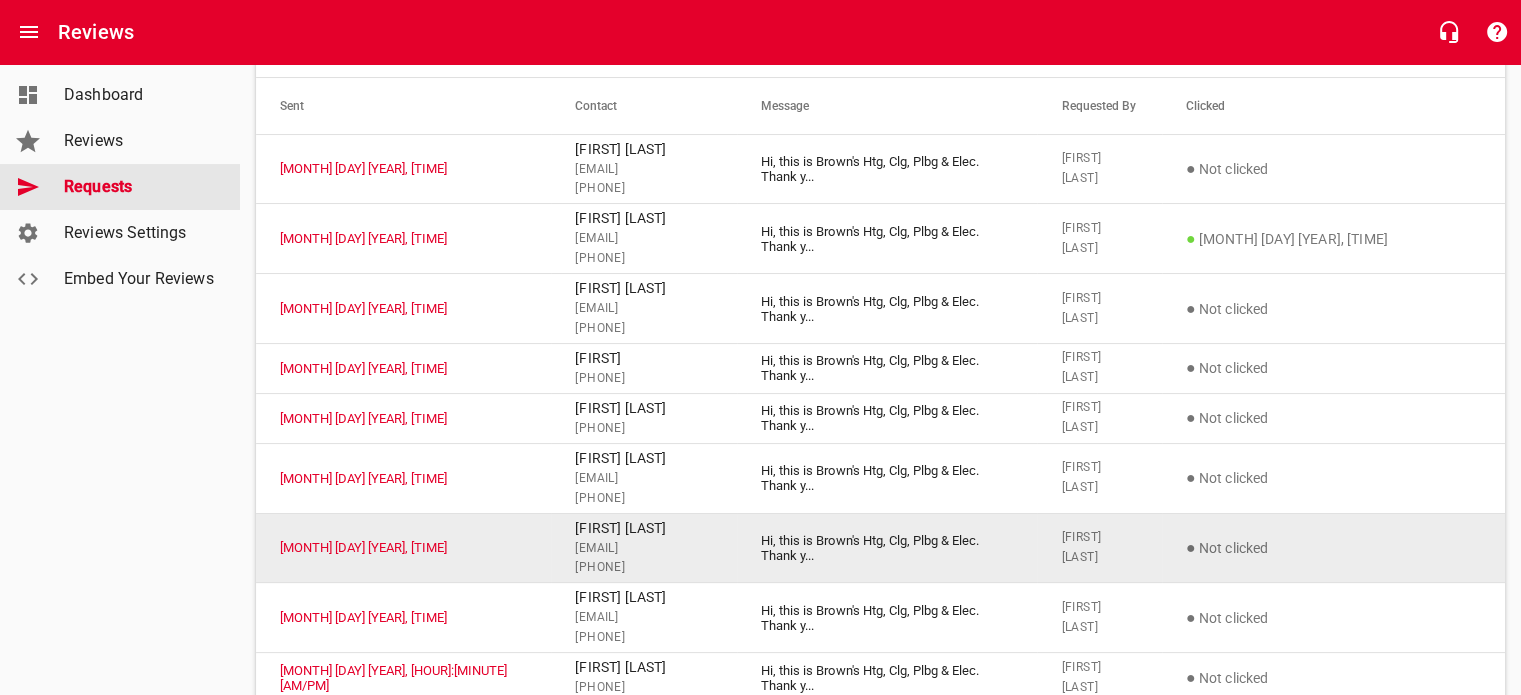 scroll, scrollTop: 0, scrollLeft: 0, axis: both 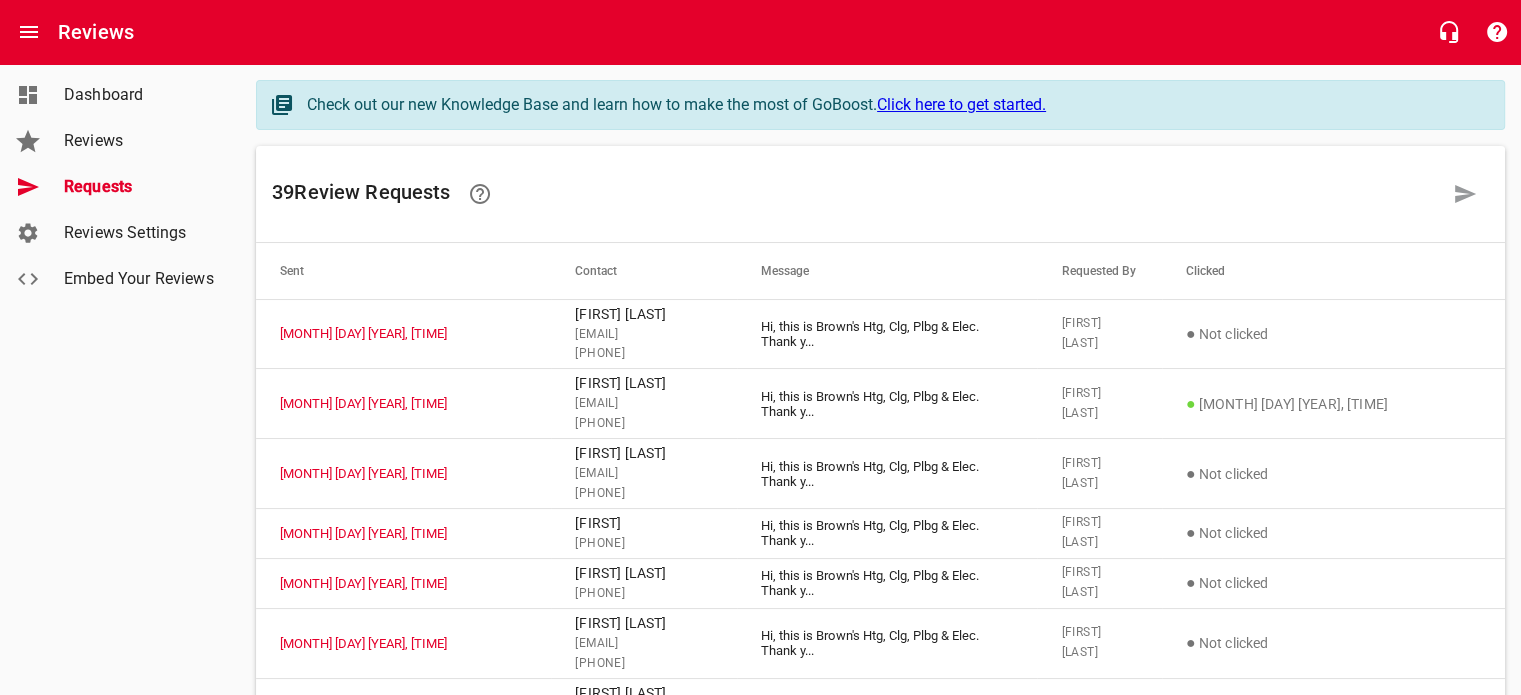 click on "Reviews" at bounding box center (140, 141) 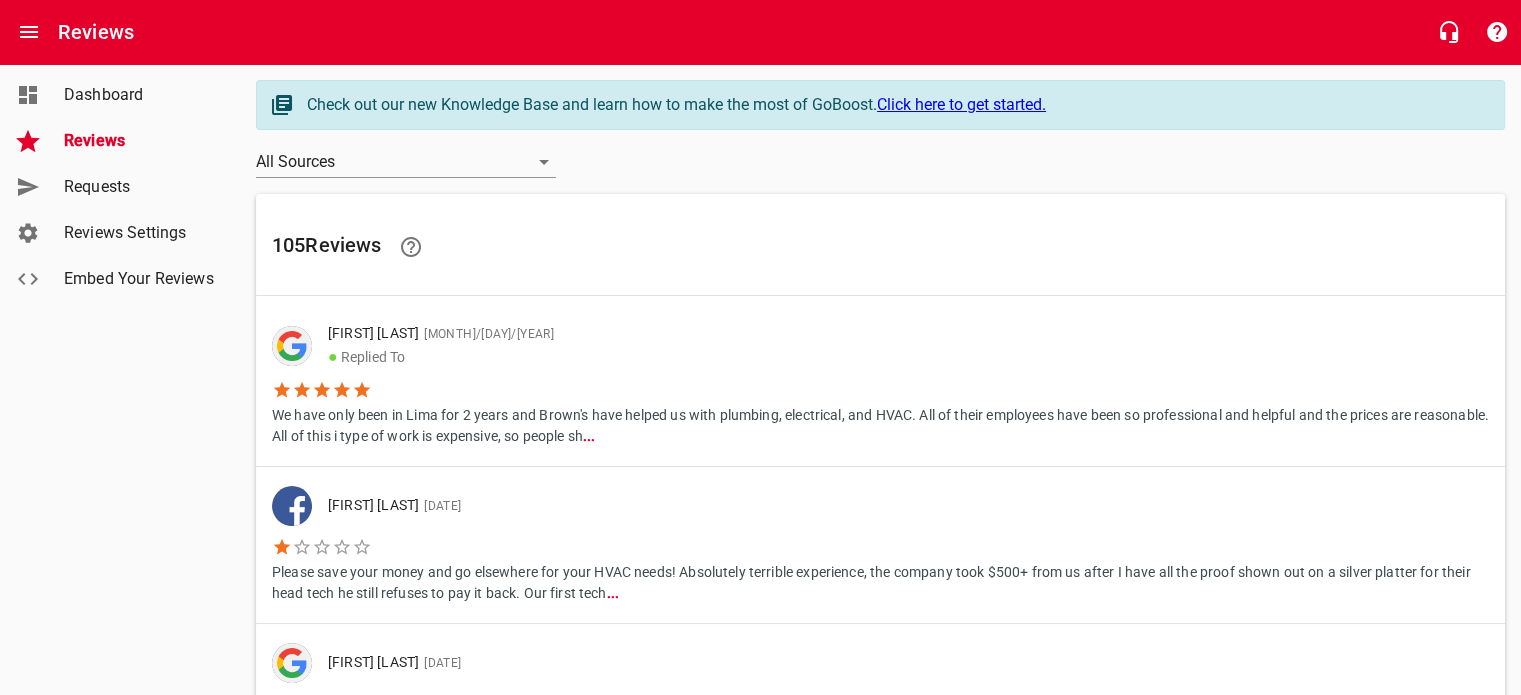 click on "Dashboard" at bounding box center (140, 95) 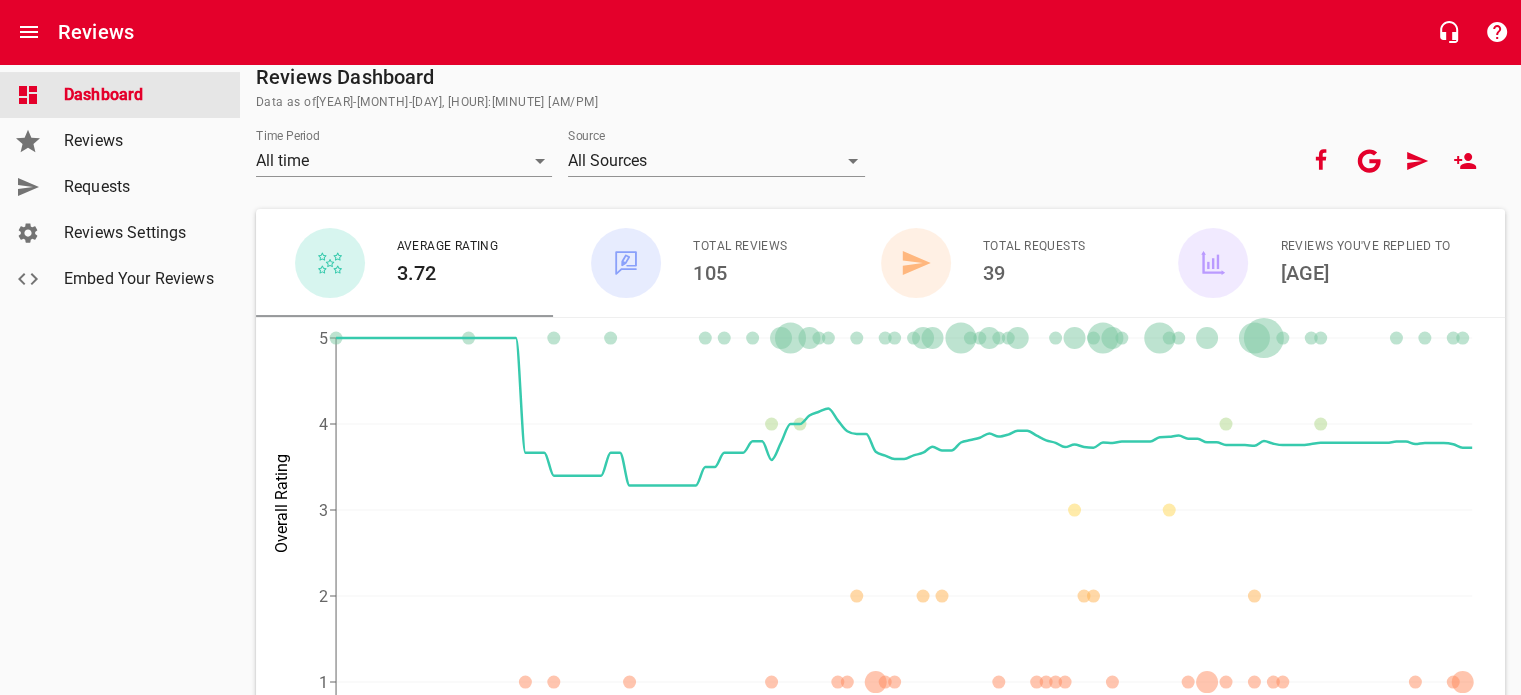 scroll, scrollTop: 0, scrollLeft: 0, axis: both 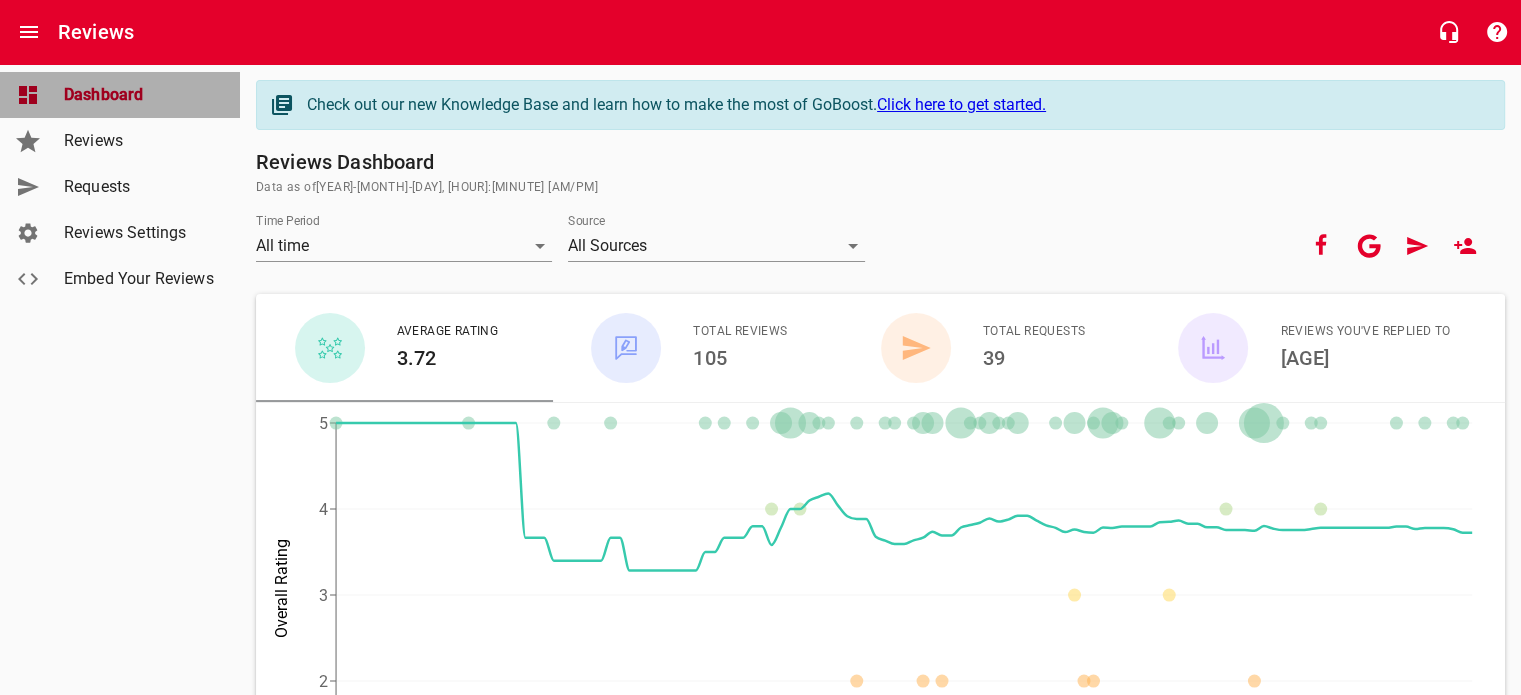 click 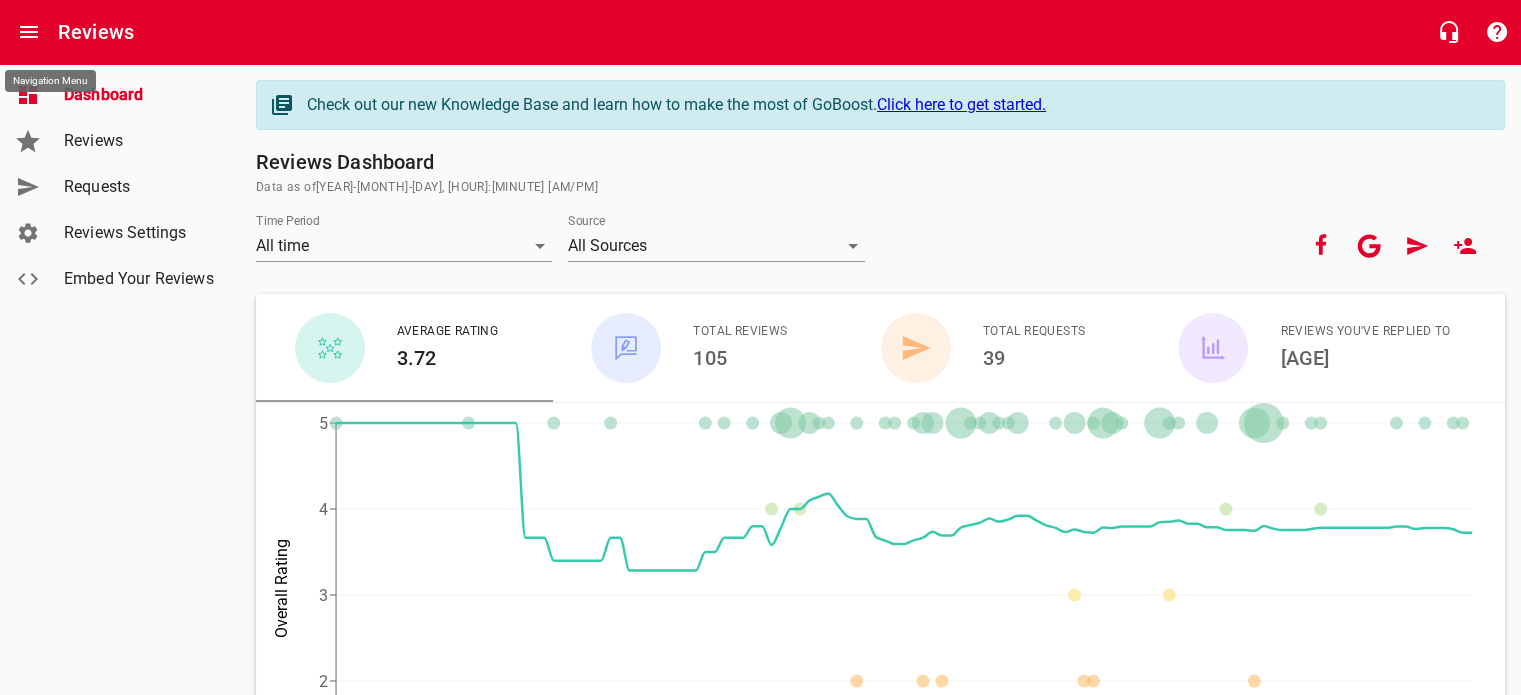 click 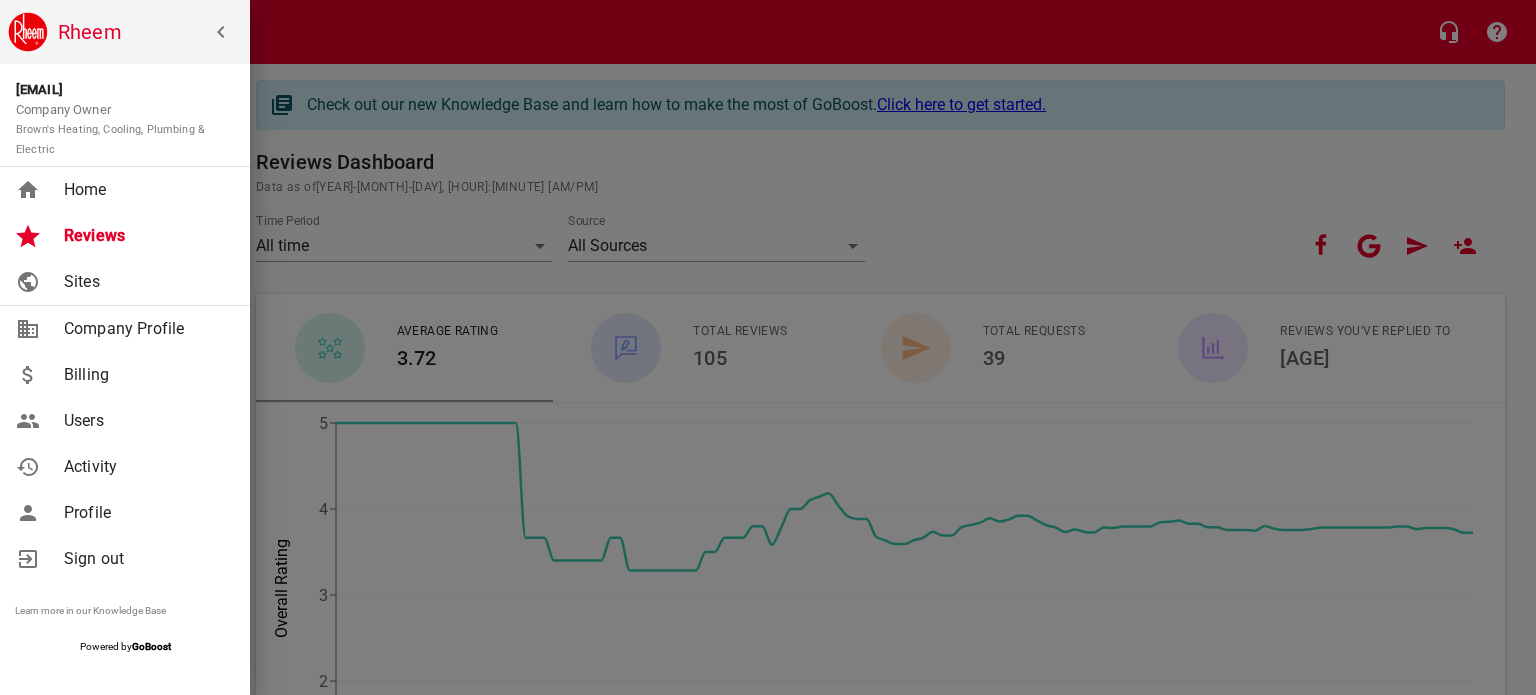 click on "Home" at bounding box center [145, 190] 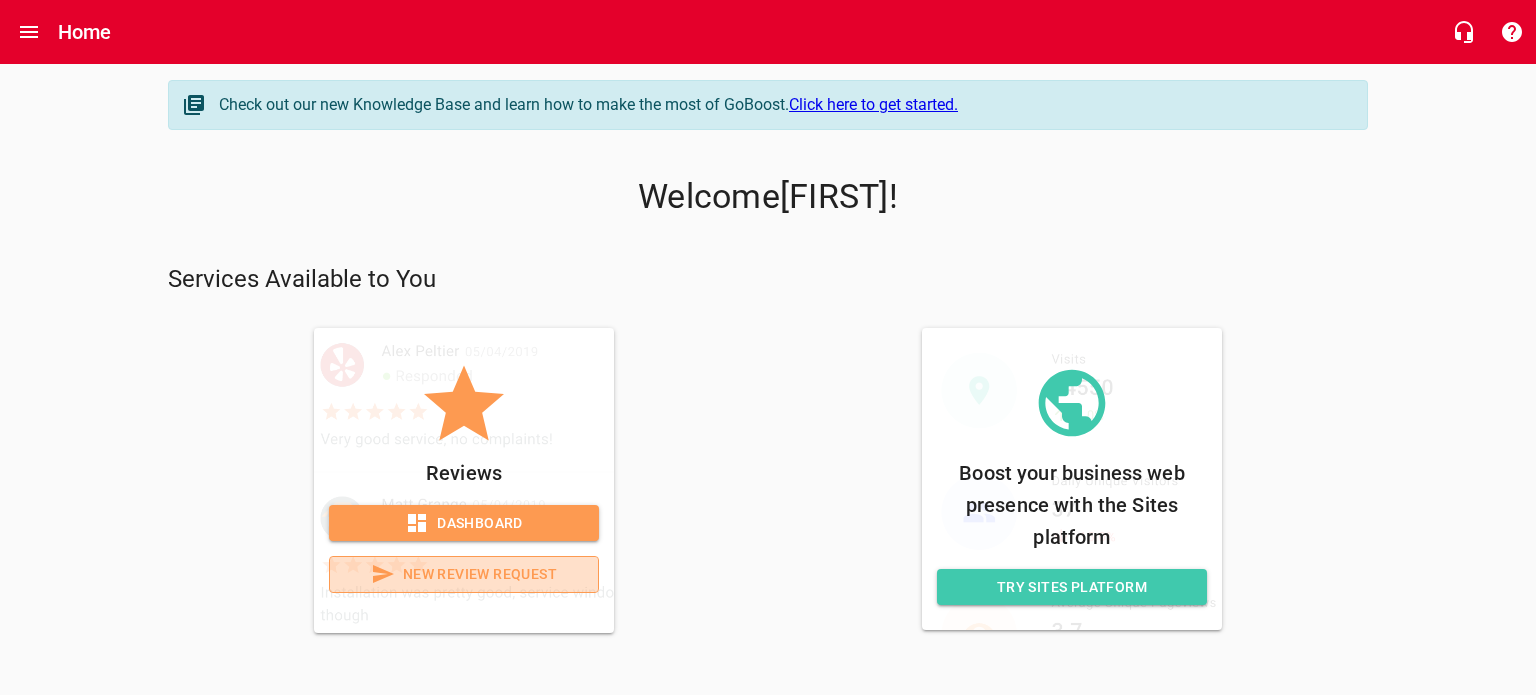 click on "New Review Request" at bounding box center [464, 574] 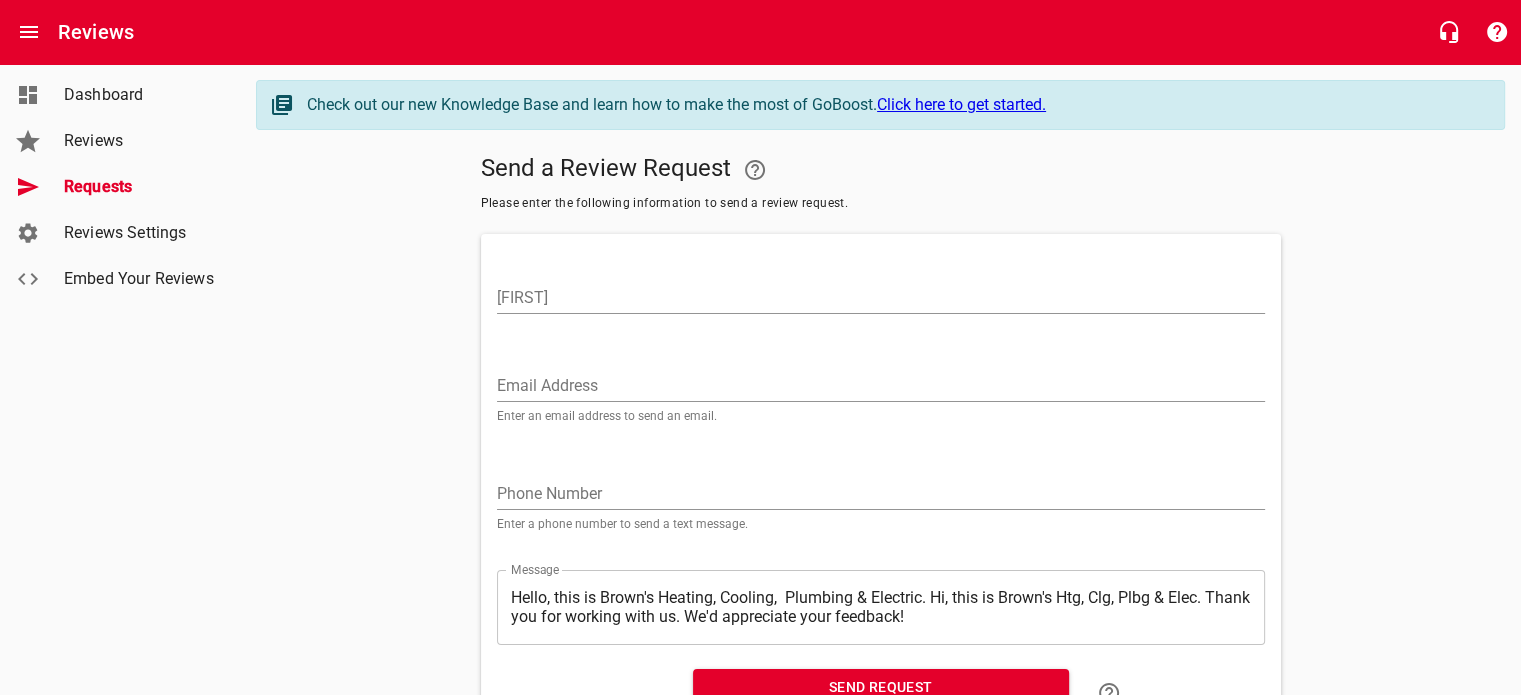 click on "[FIRST]" at bounding box center [881, 298] 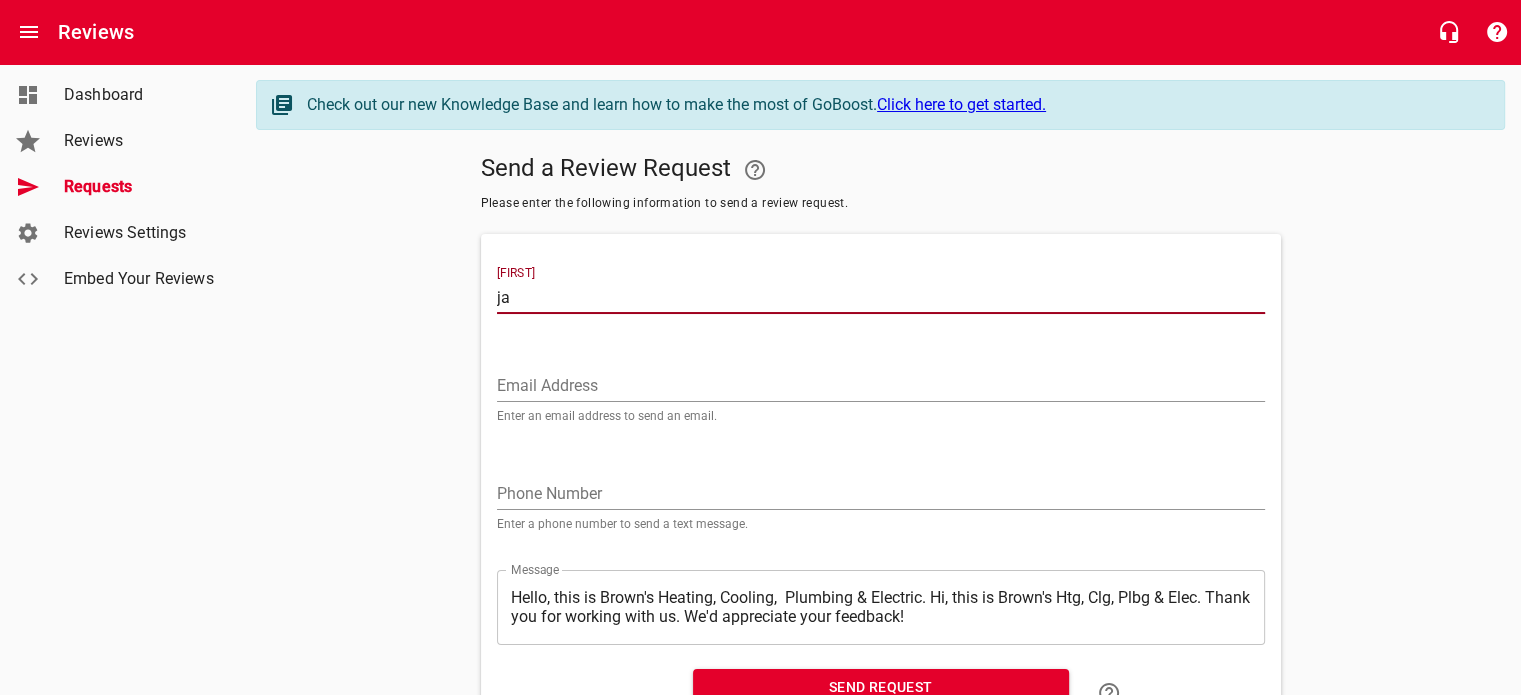 type on "j" 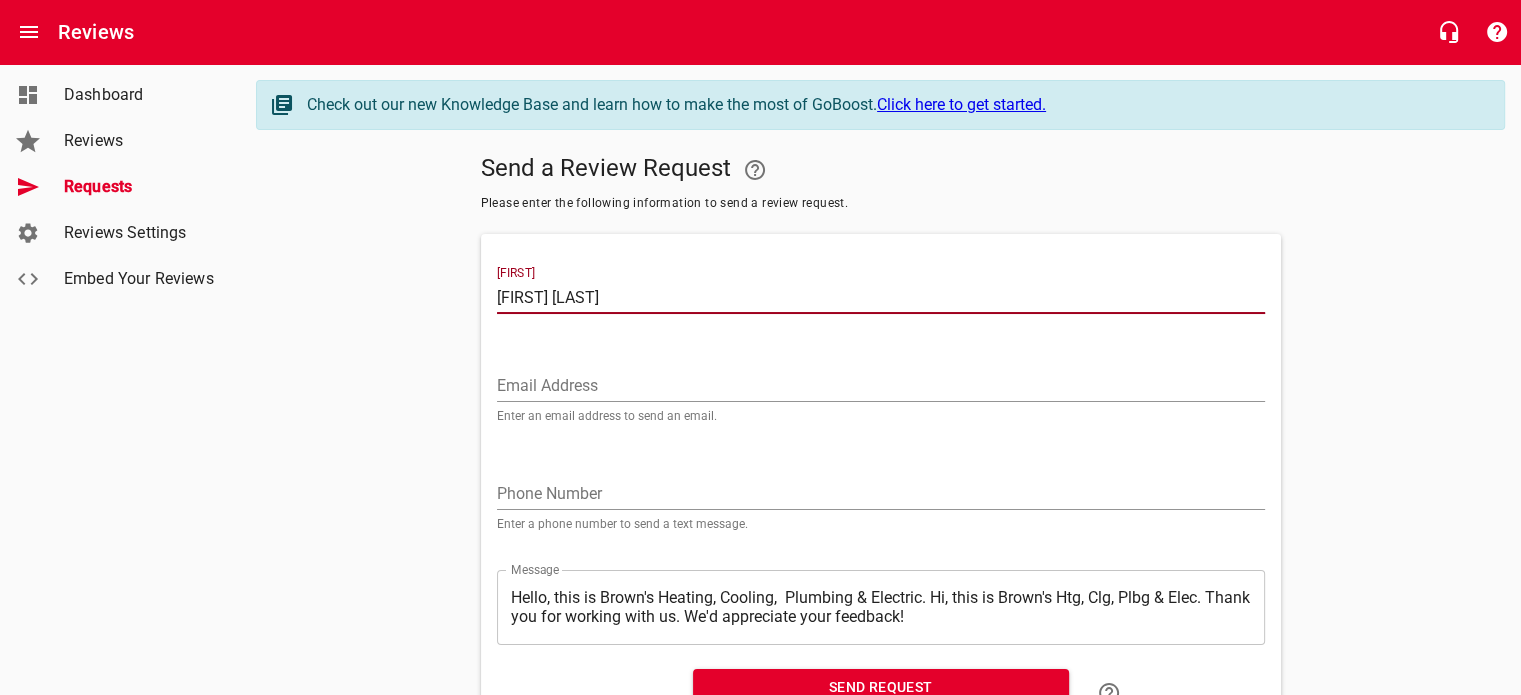 type on "[FIRST] [LAST]" 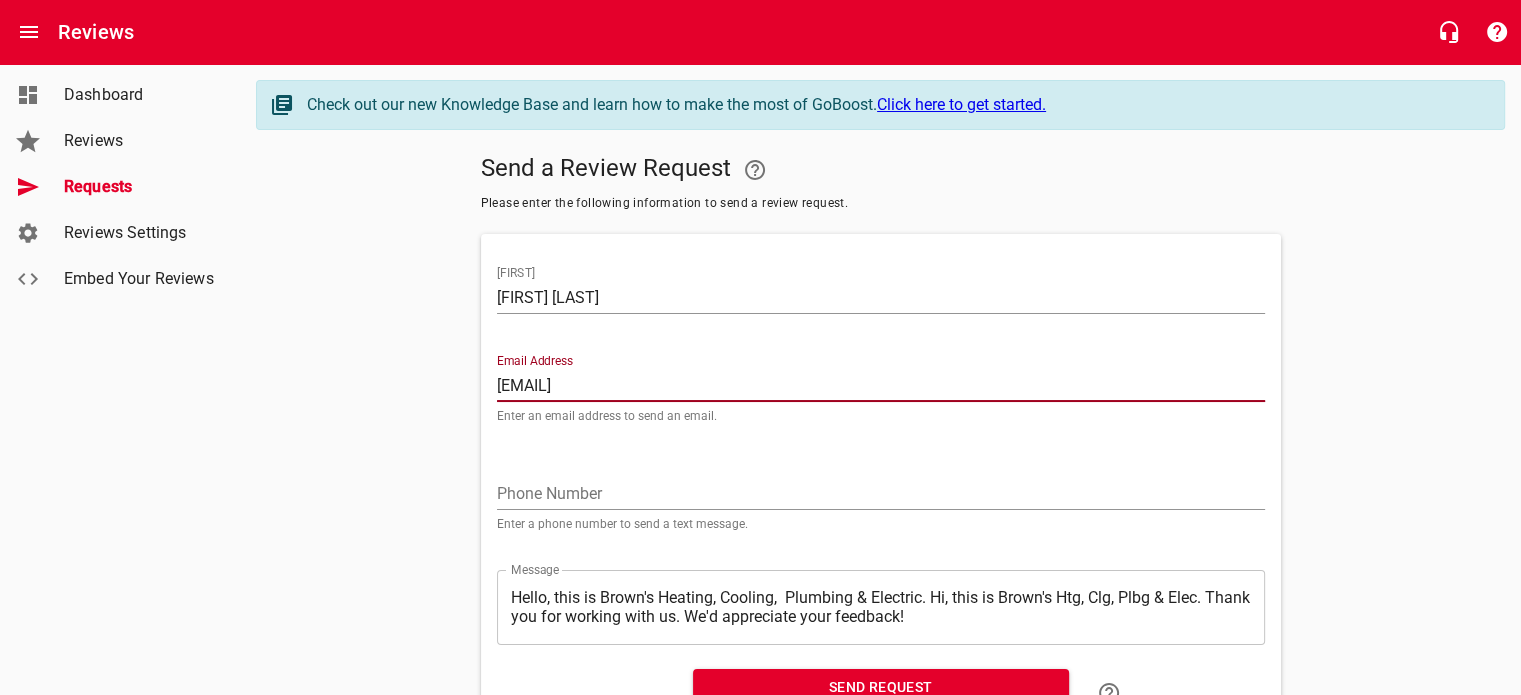 scroll, scrollTop: 96, scrollLeft: 0, axis: vertical 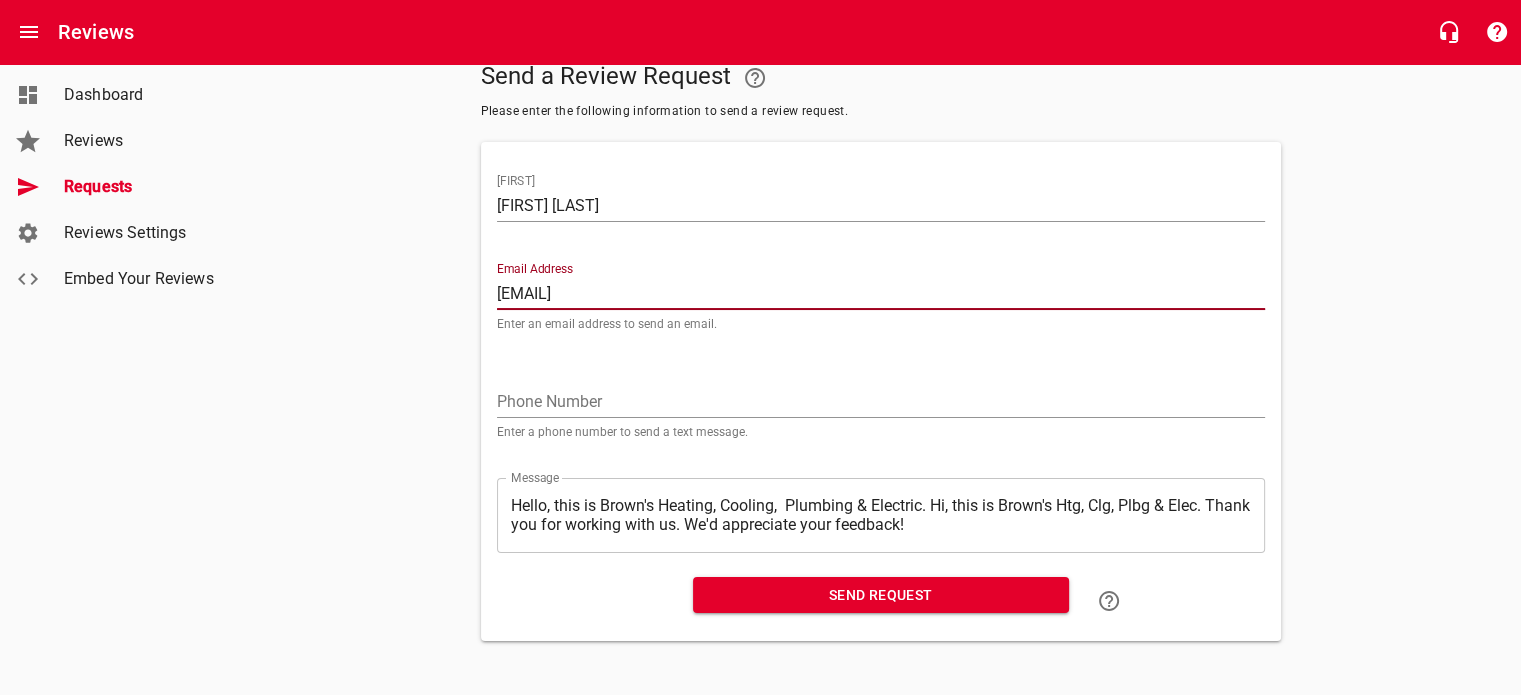 type on "[EMAIL]" 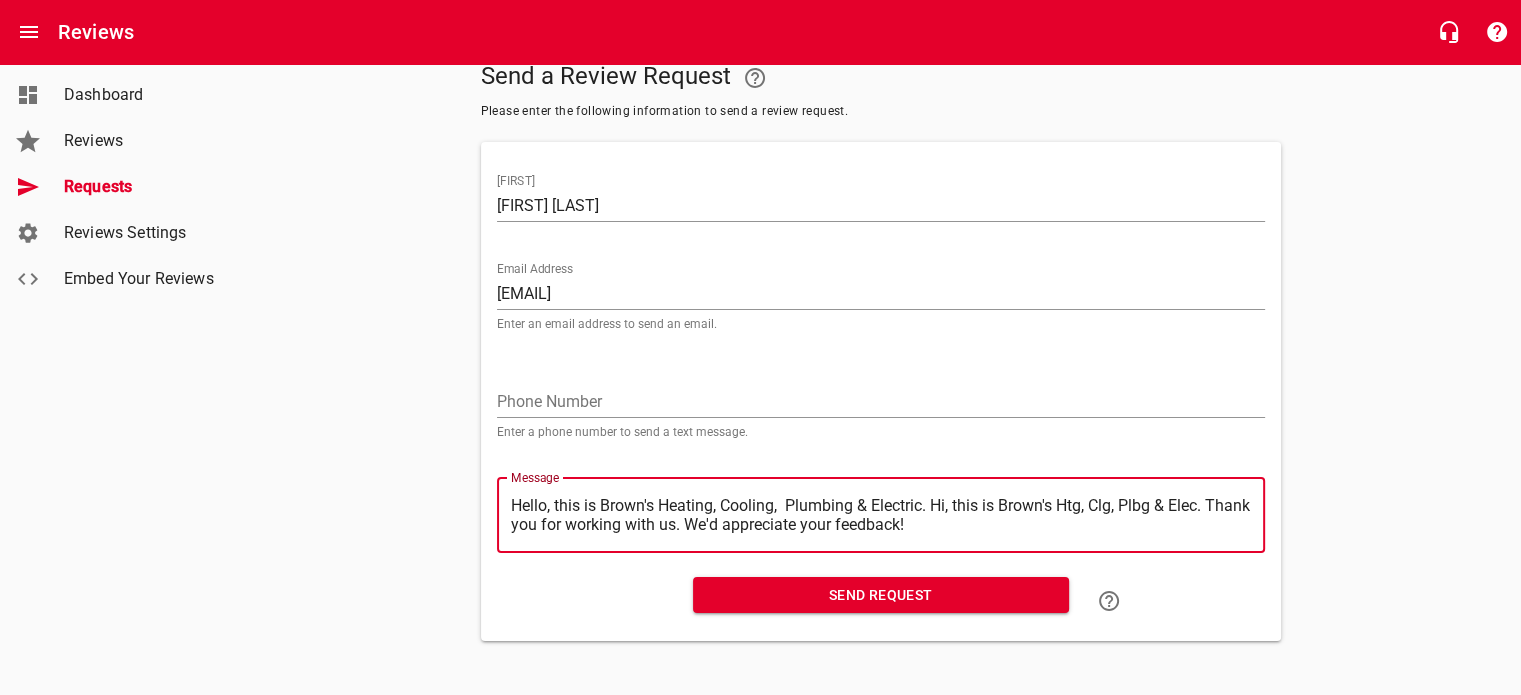 drag, startPoint x: 513, startPoint y: 496, endPoint x: 911, endPoint y: 496, distance: 398 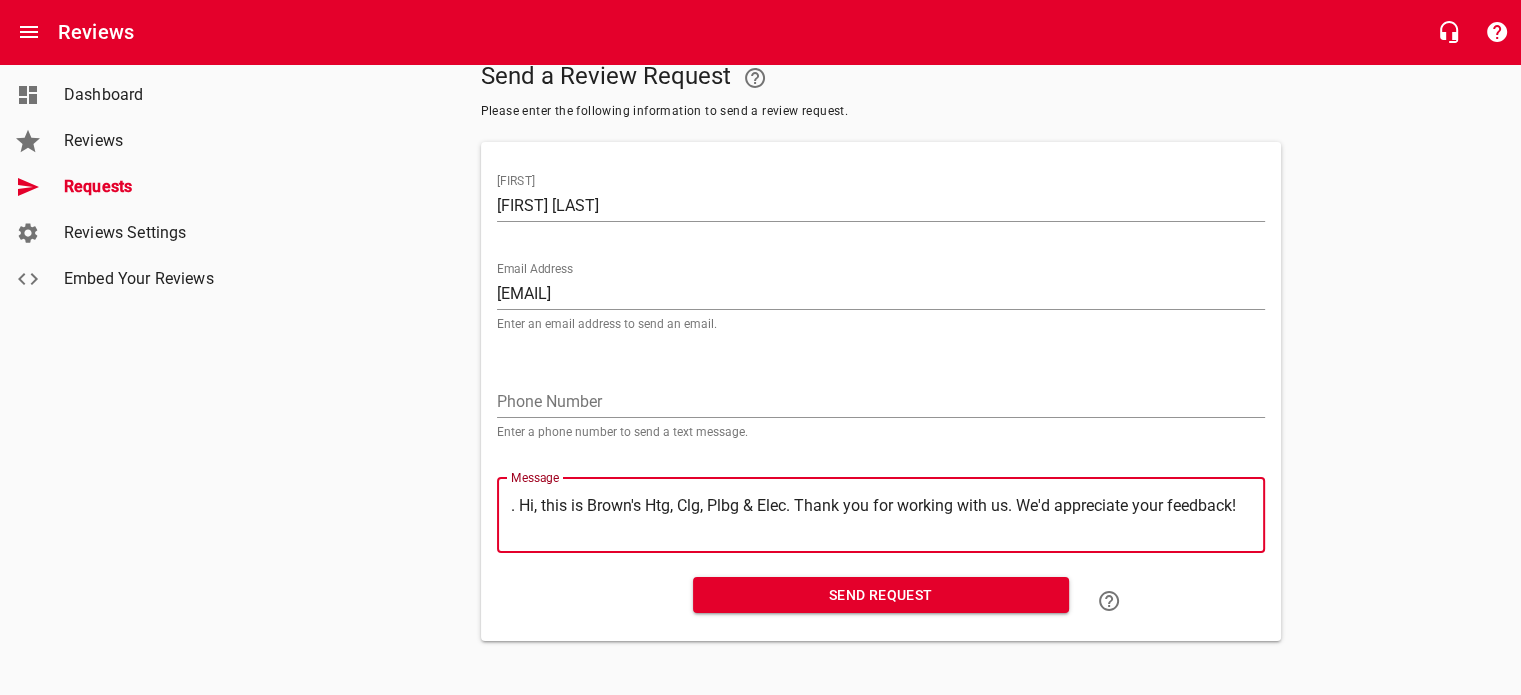 scroll, scrollTop: 77, scrollLeft: 0, axis: vertical 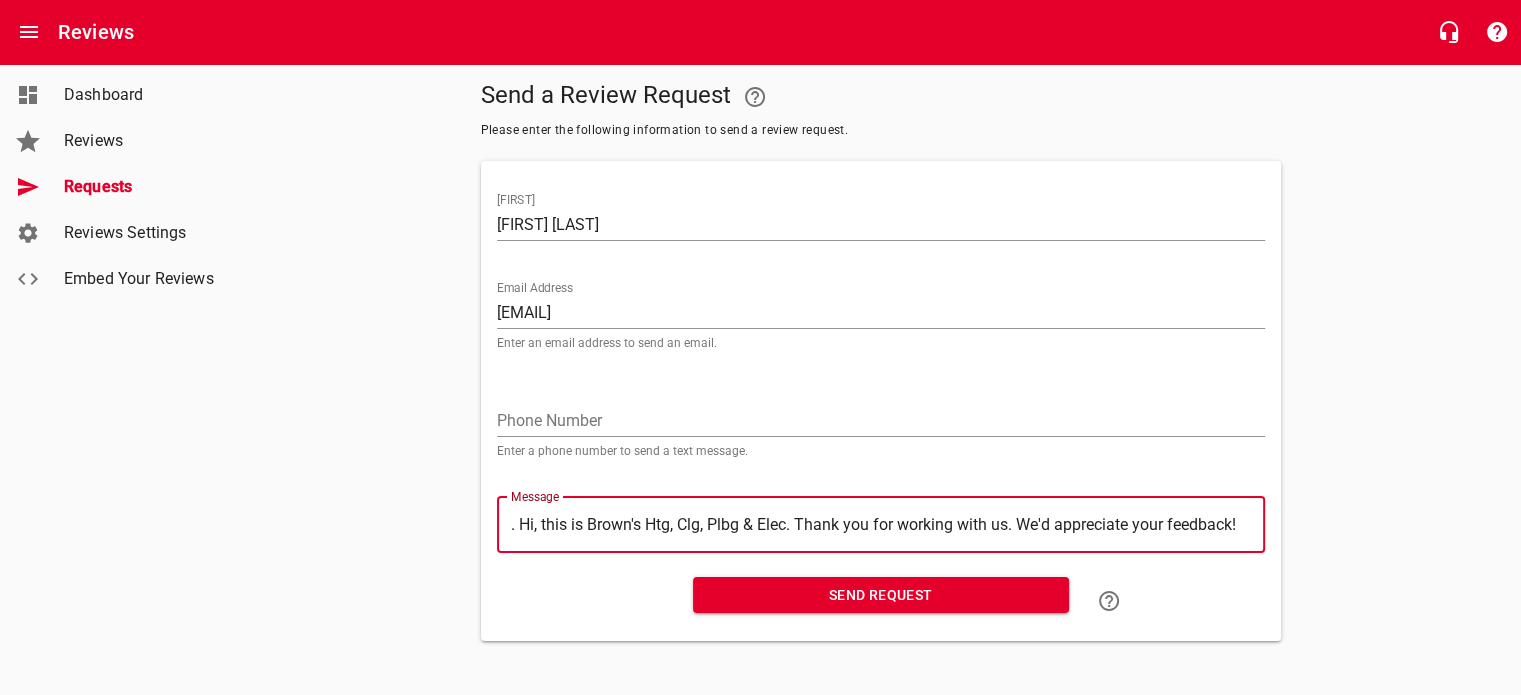 type on "Hello, this is Brown's Htg, Clg, Plbg & Elec. Thank you for working with us. We'd appreciate your feedback!" 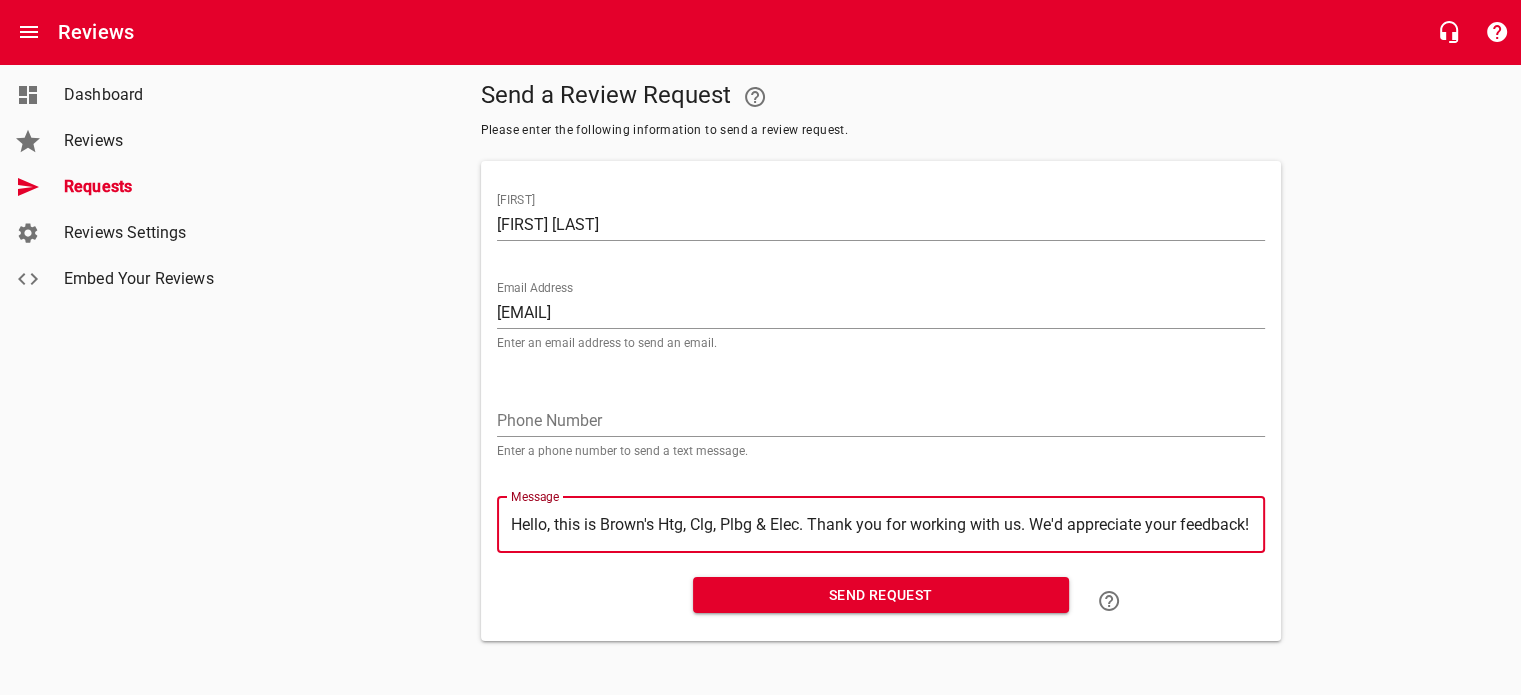 type on "Hello, this is Brown's Htg, Clg, Plbg & Elec. Thank you for working with us. We'd appreciate your feedback!" 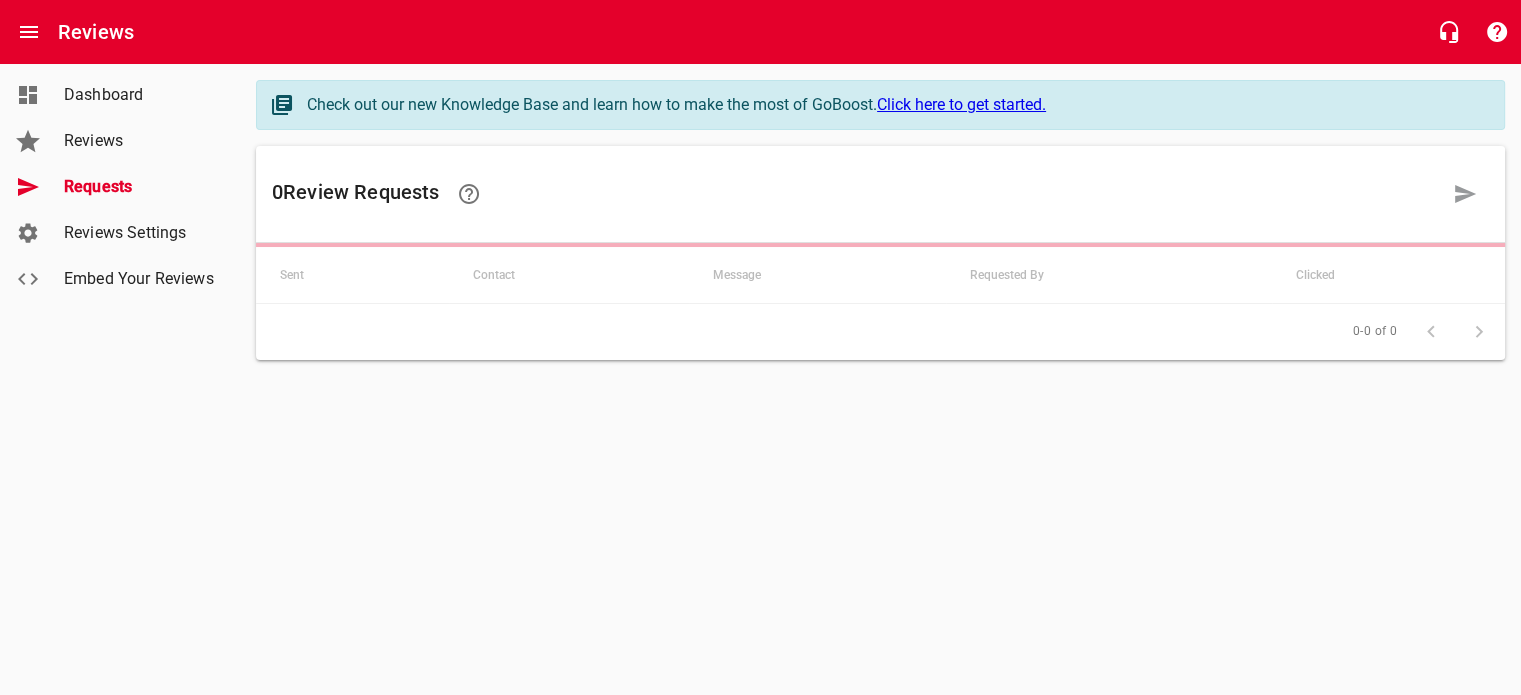 scroll, scrollTop: 0, scrollLeft: 0, axis: both 